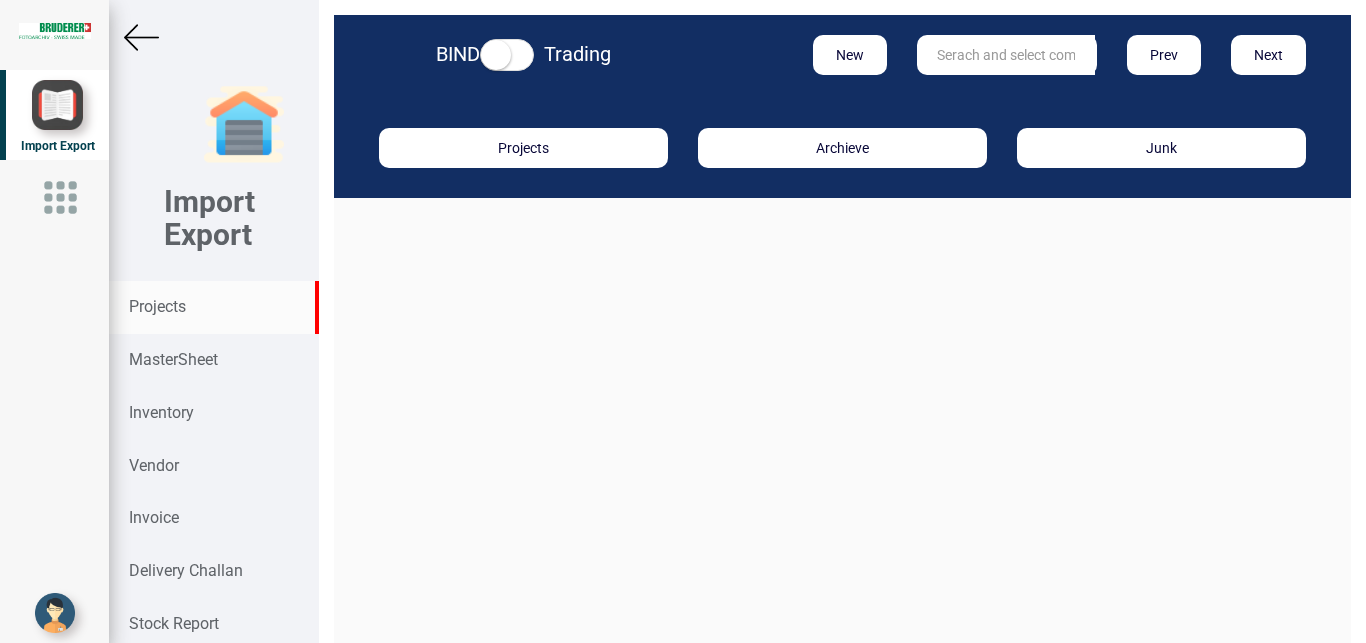 scroll, scrollTop: 0, scrollLeft: 0, axis: both 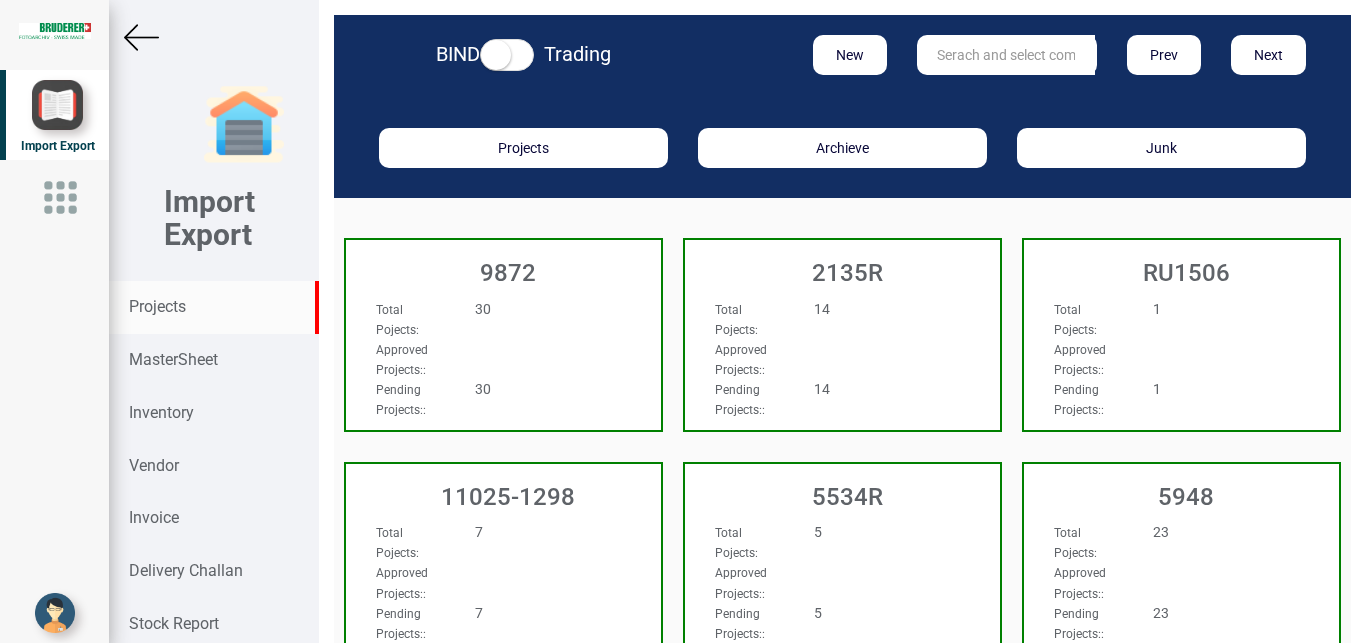 drag, startPoint x: 178, startPoint y: 310, endPoint x: 826, endPoint y: 236, distance: 652.2116 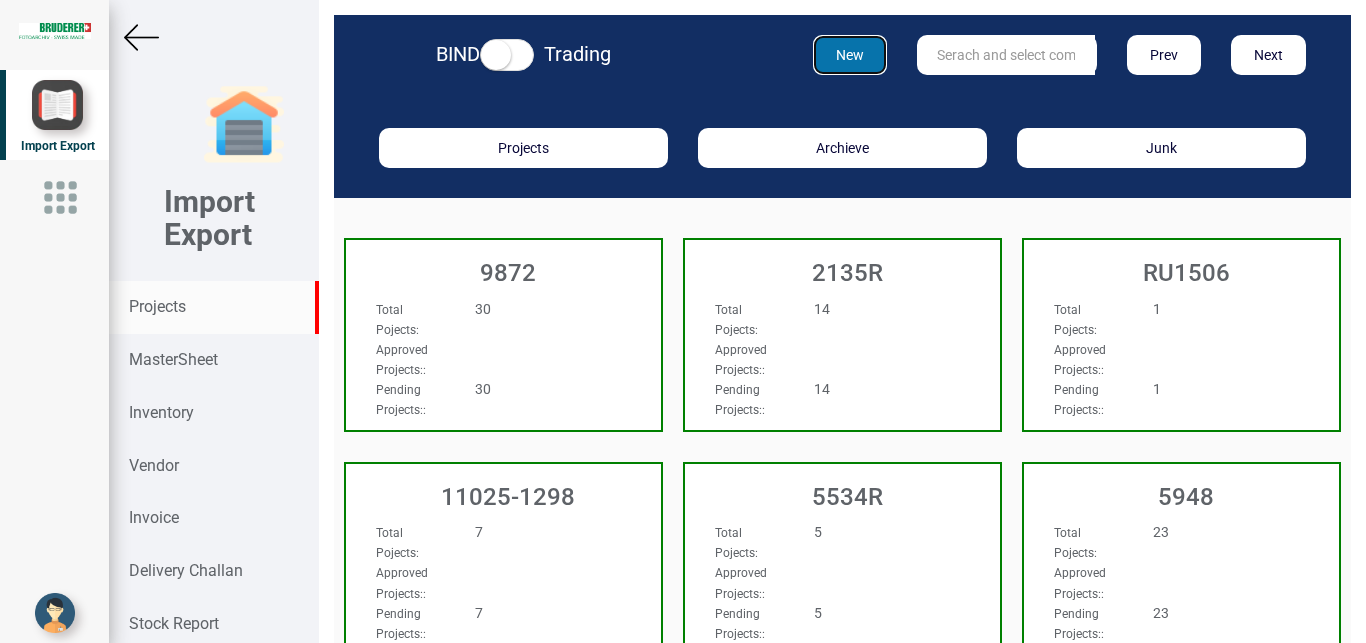 click on "New" at bounding box center (850, 55) 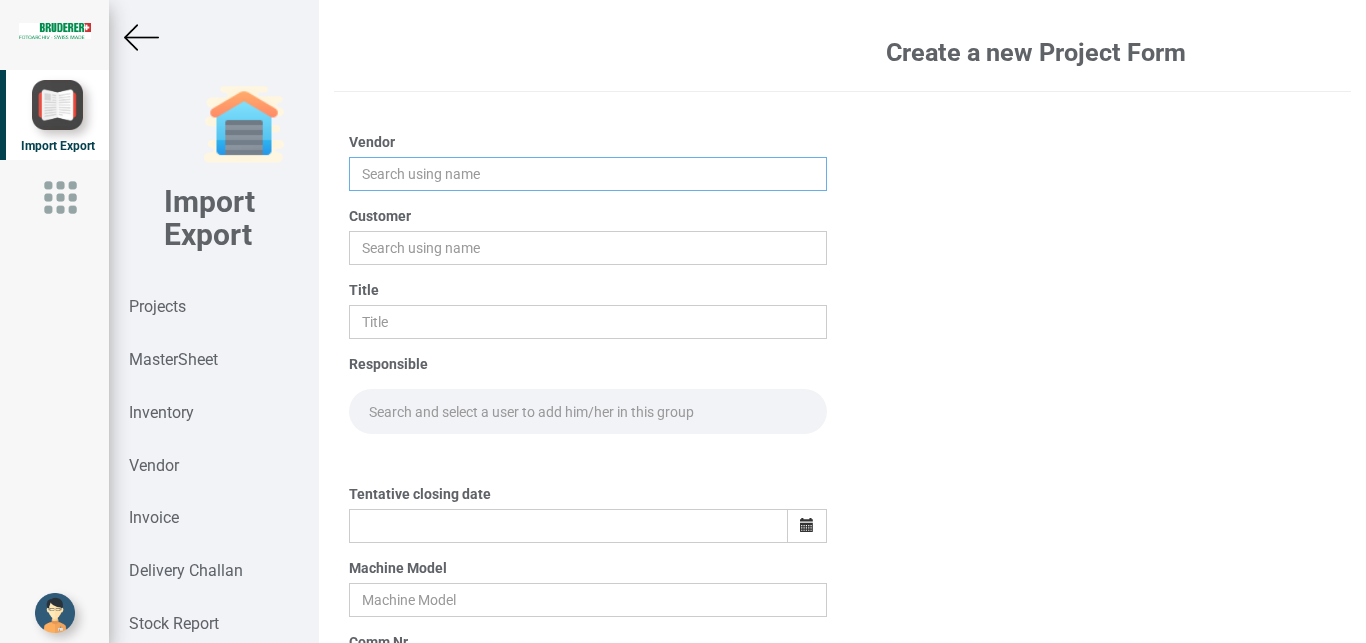 click at bounding box center (588, 174) 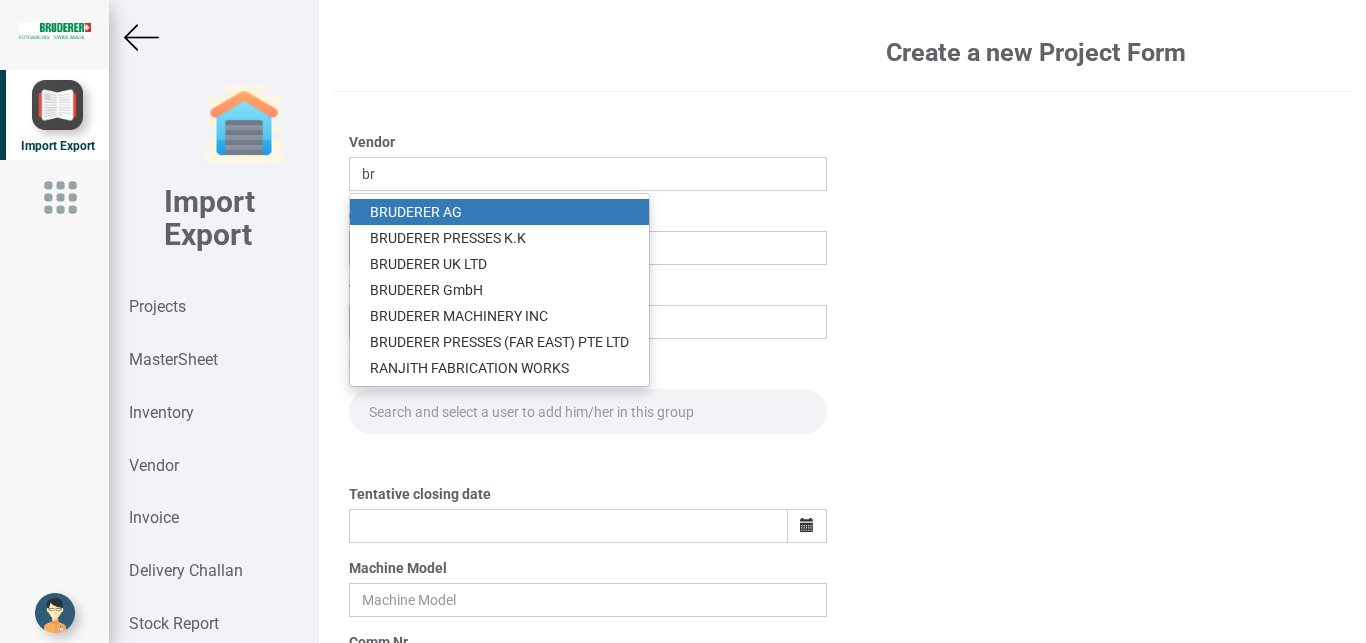 click on "BR UDERER AG" at bounding box center [499, 212] 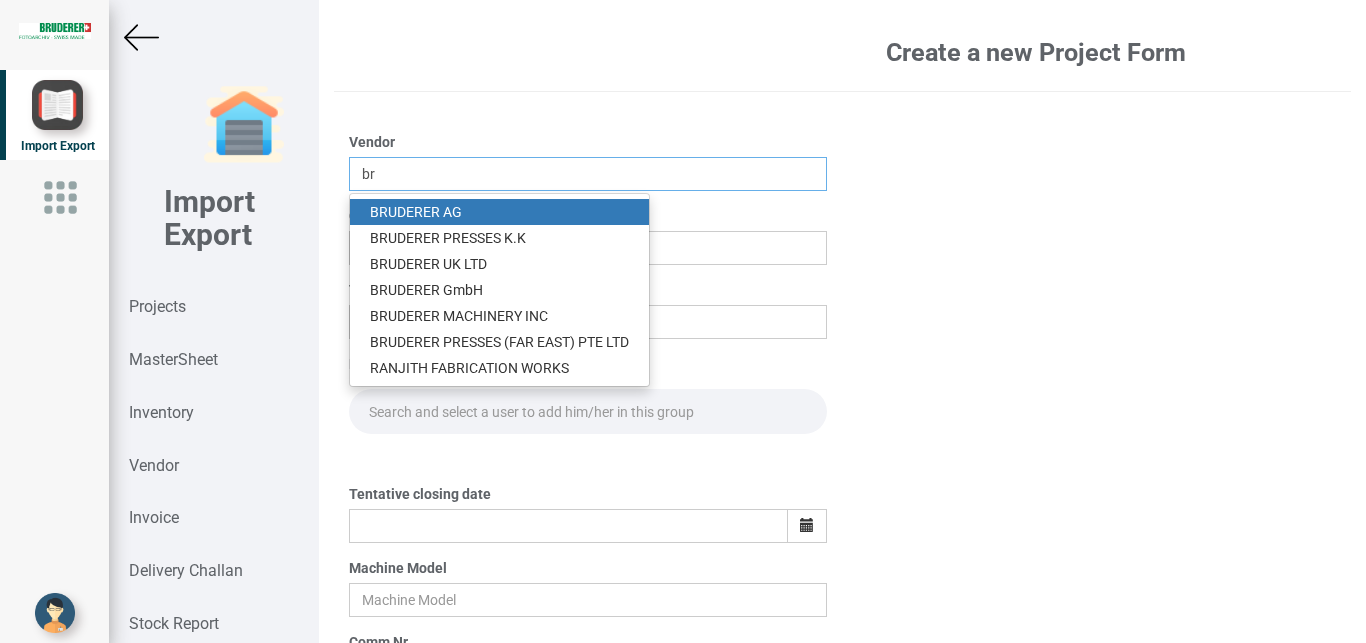 type on "[PERSON_NAME]" 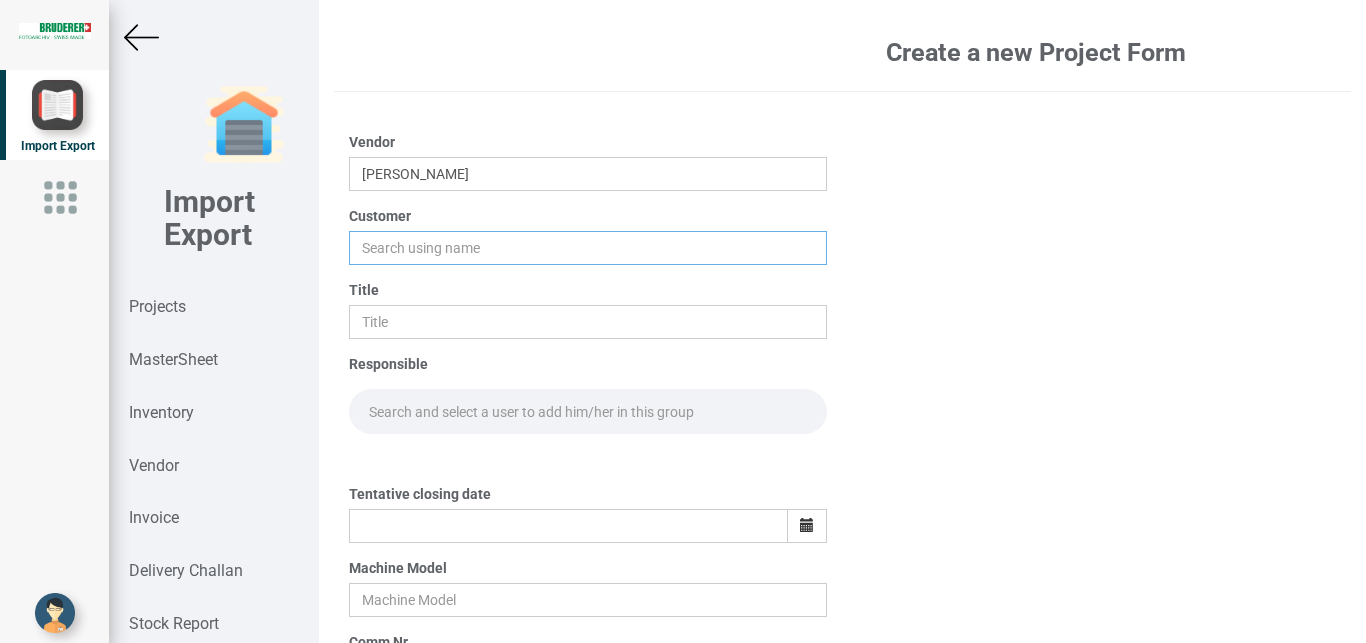 click at bounding box center (588, 248) 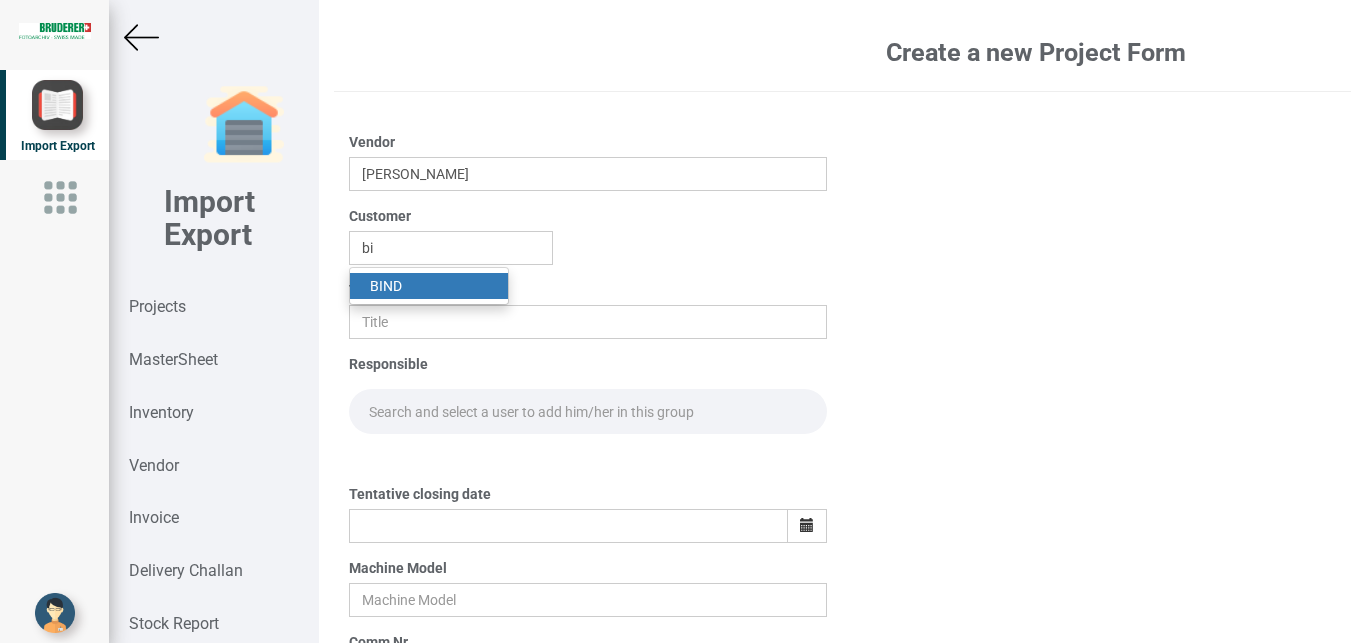 click on "BI ND" at bounding box center [429, 286] 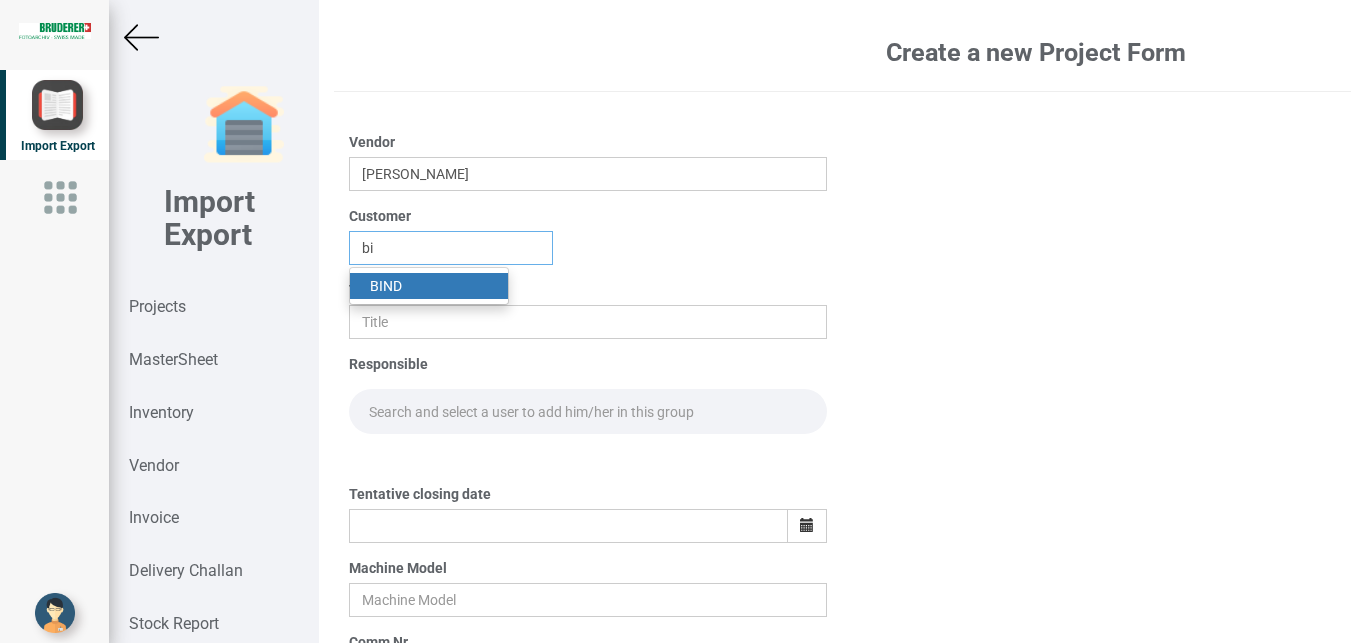 type on "BIND" 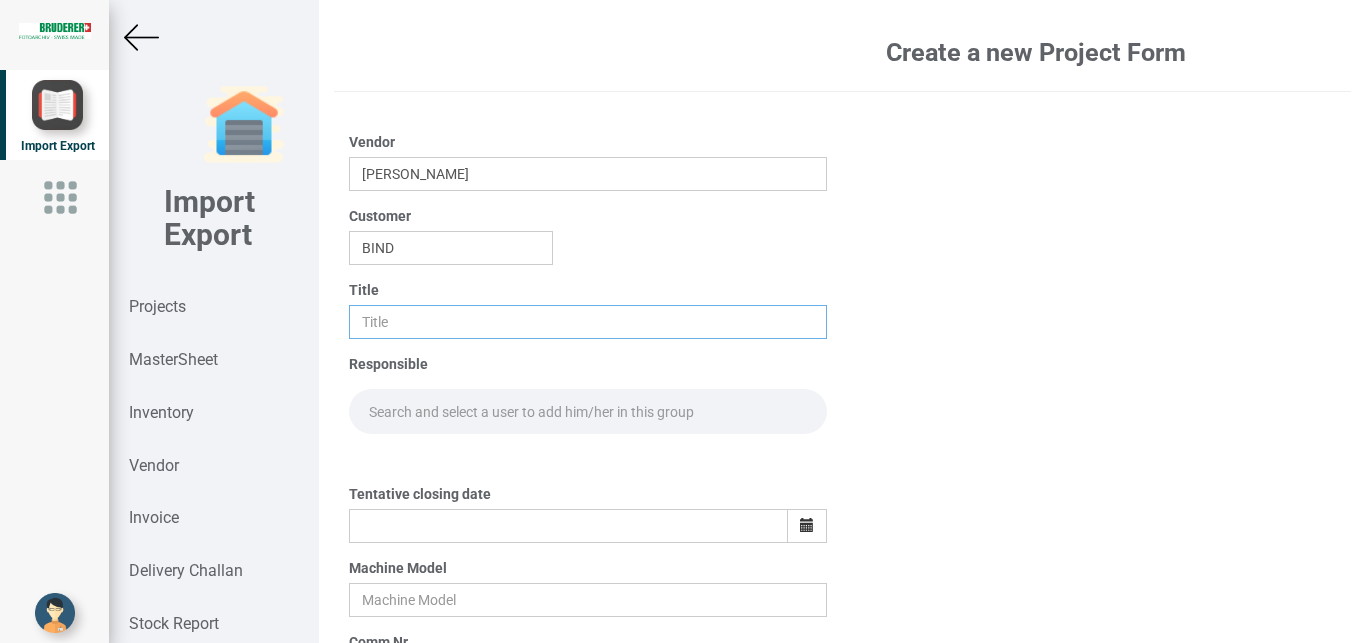 click at bounding box center (588, 322) 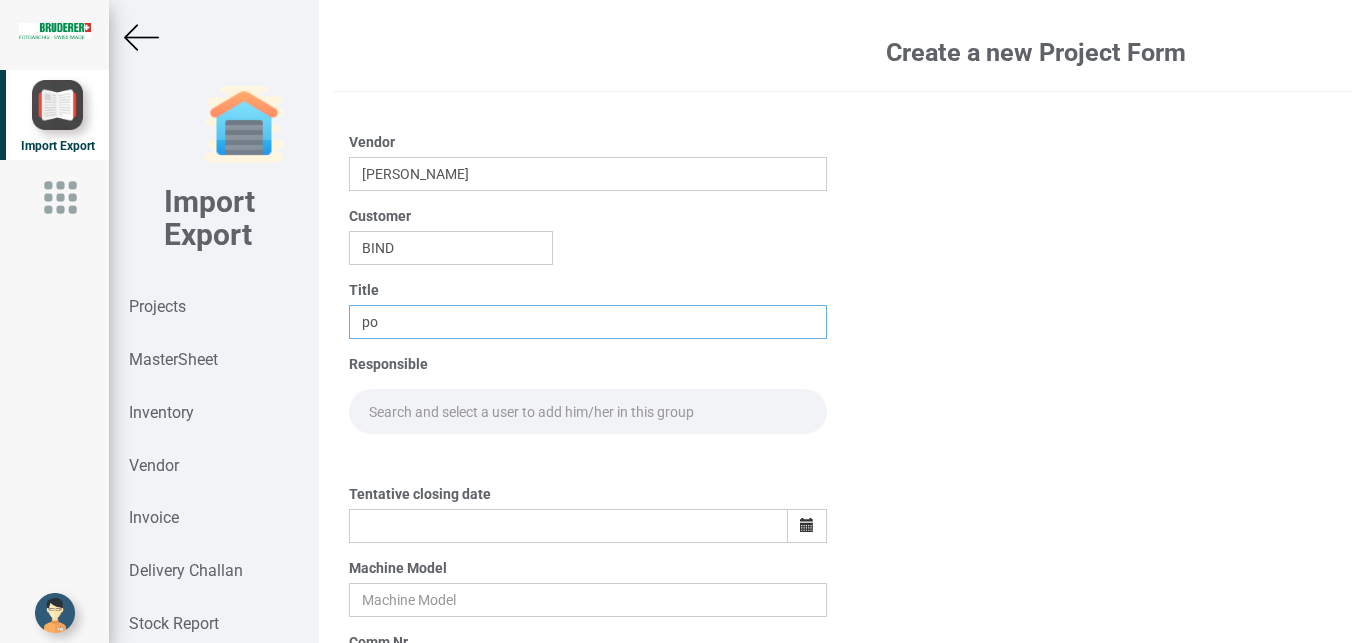 type on "p" 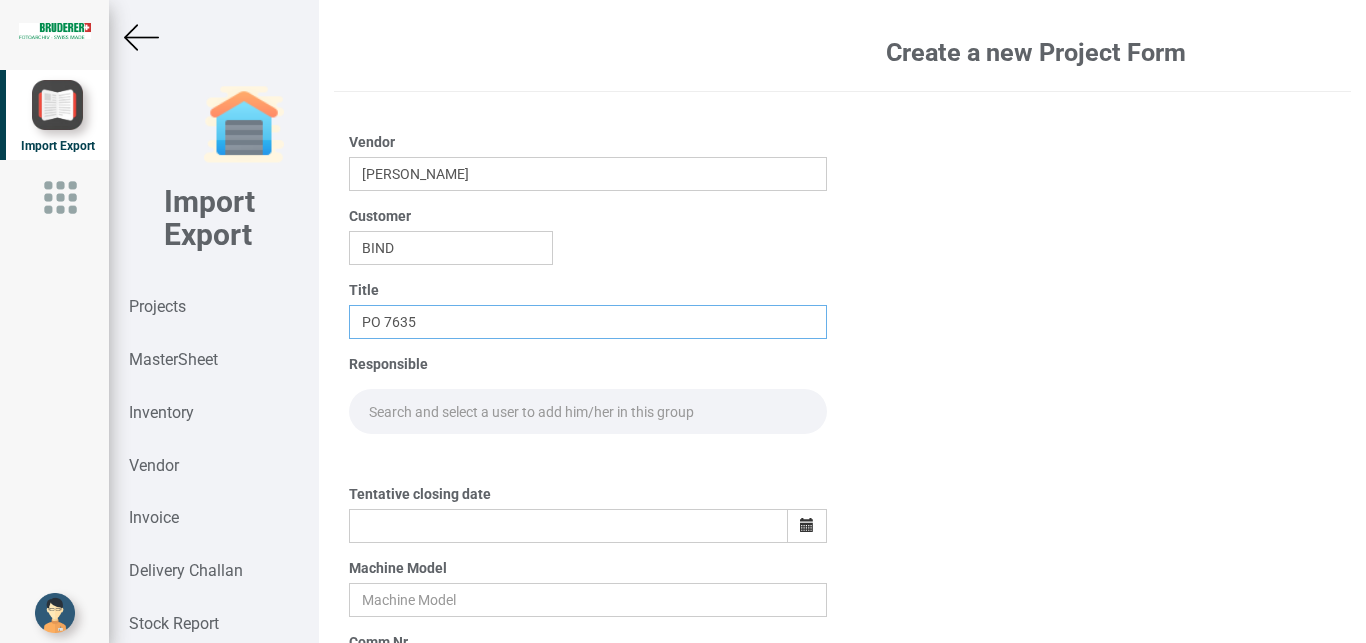 type on "PO 7635" 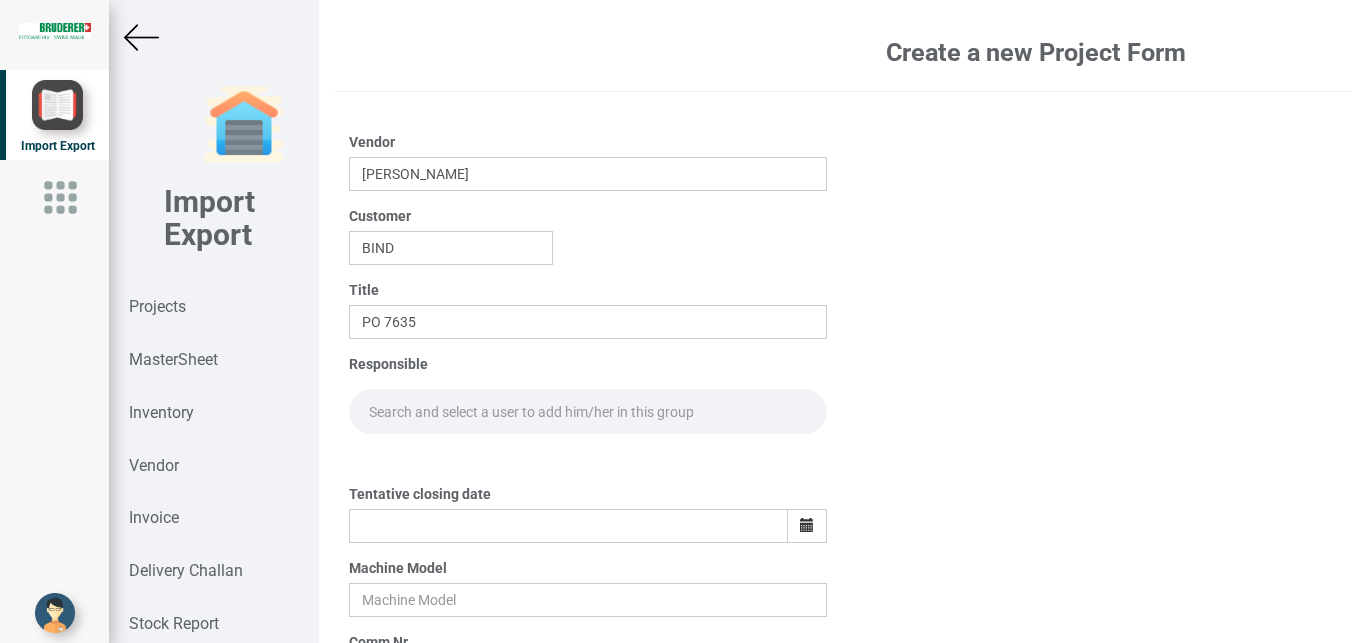 click at bounding box center (588, 411) 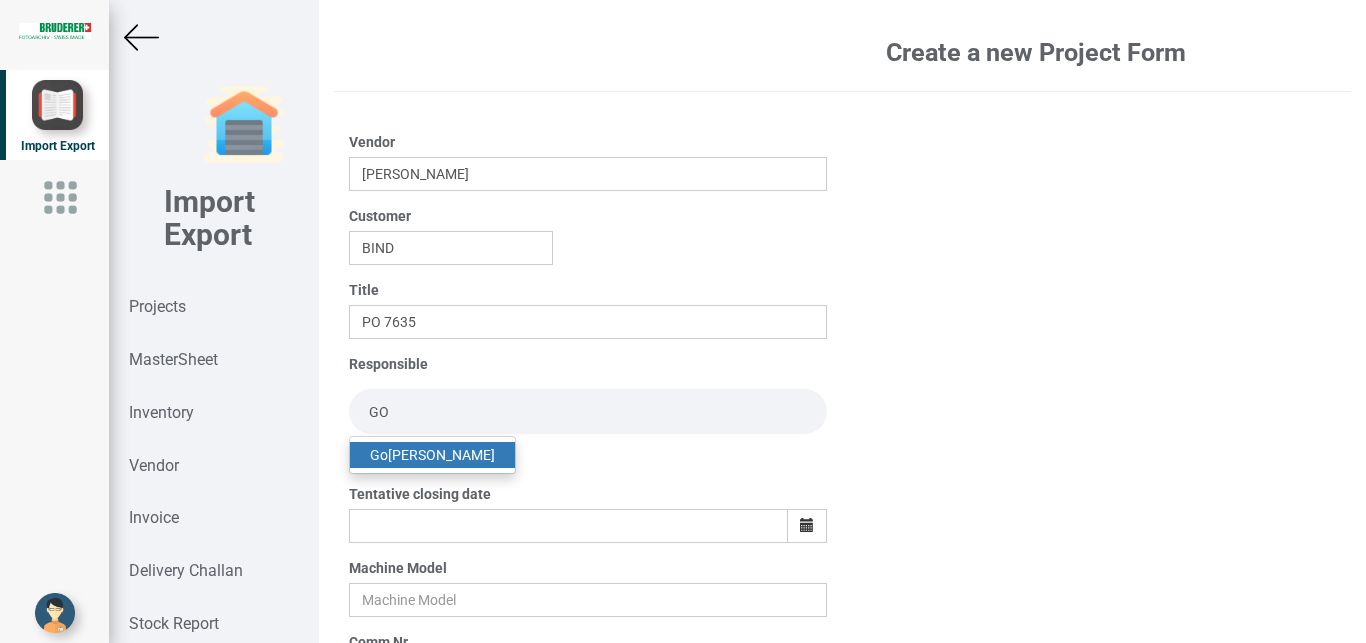 type on "GO" 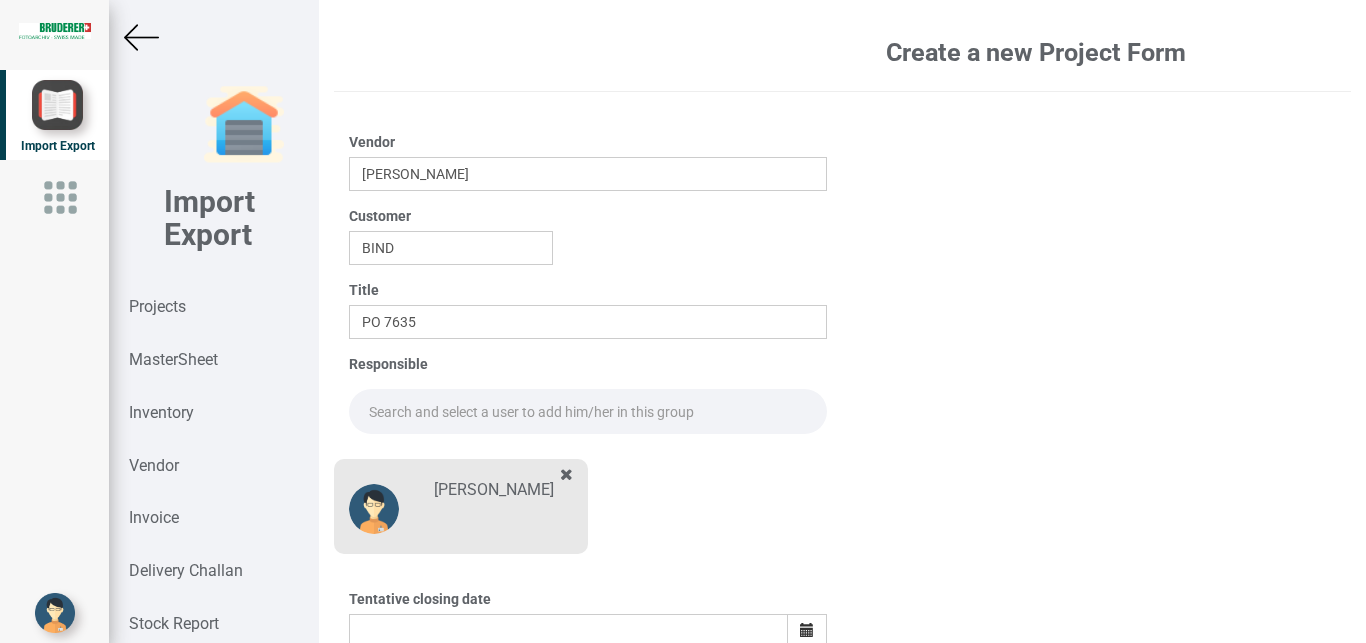 click at bounding box center [588, 411] 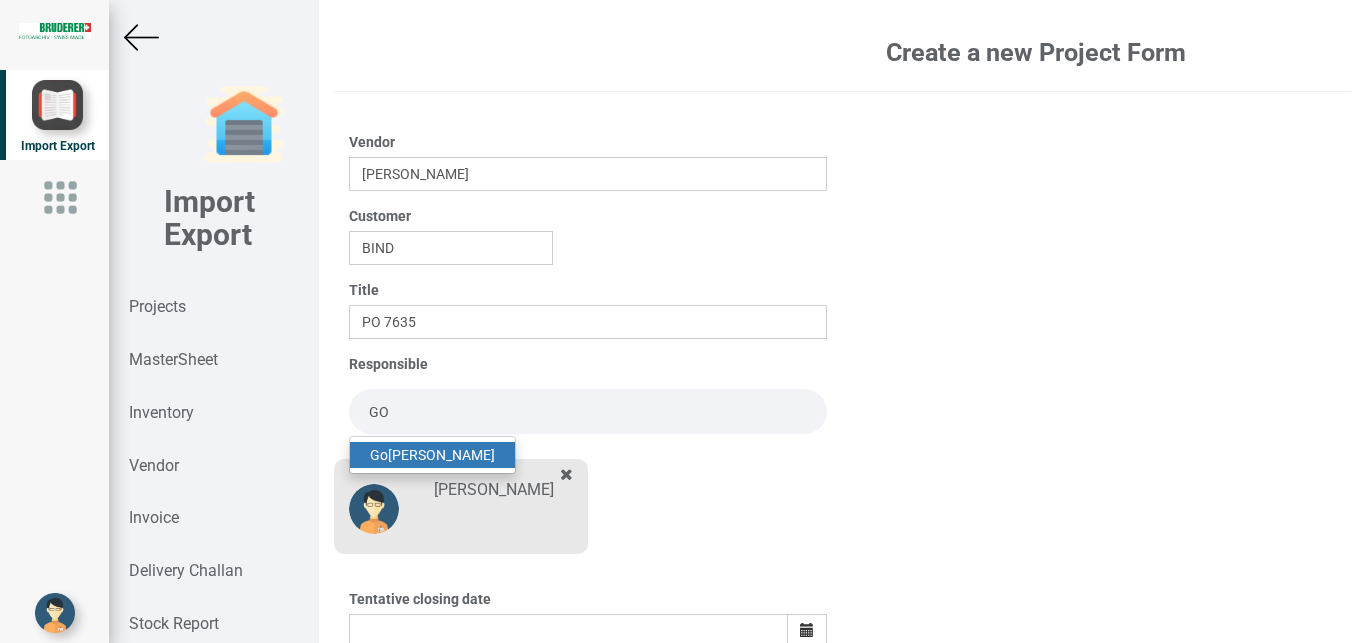 click on "Go [PERSON_NAME]" at bounding box center [432, 455] 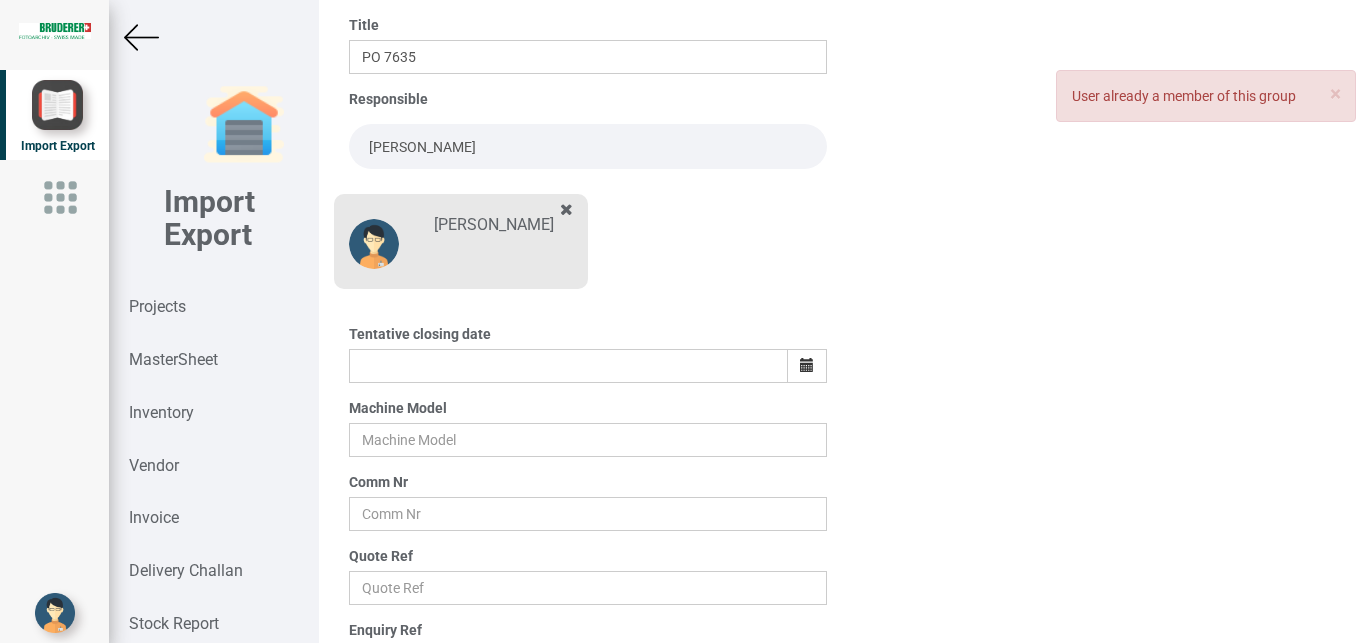 scroll, scrollTop: 269, scrollLeft: 0, axis: vertical 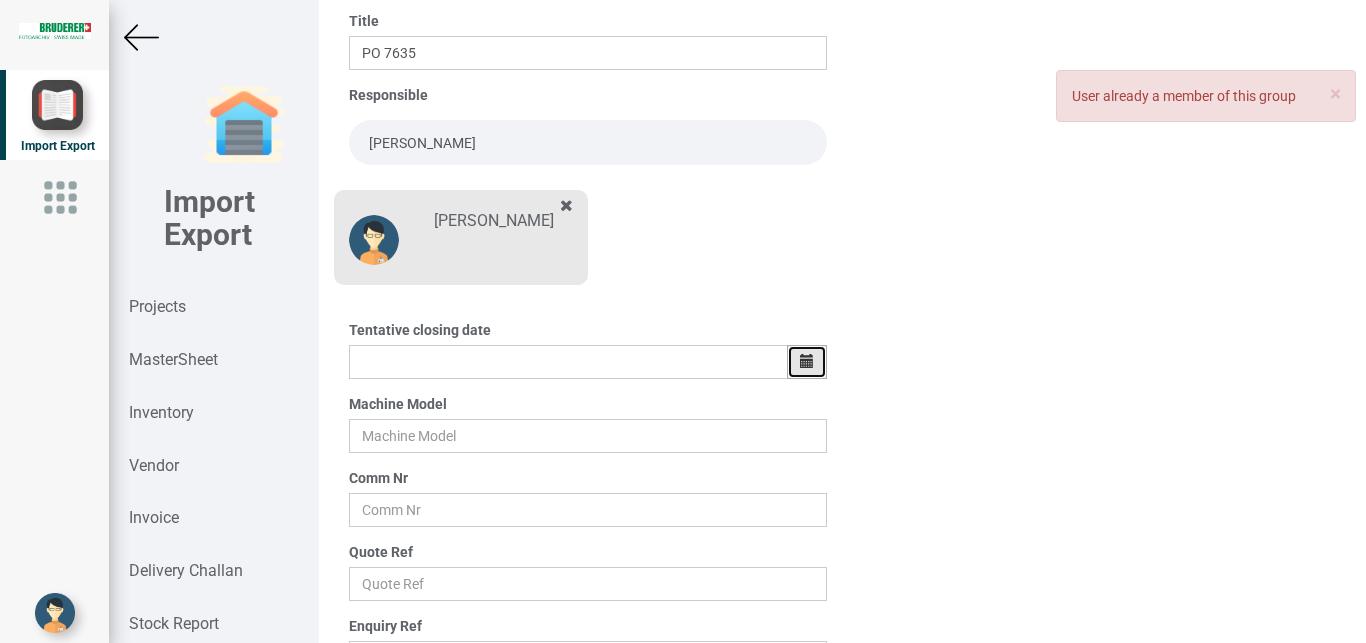 click at bounding box center (807, 361) 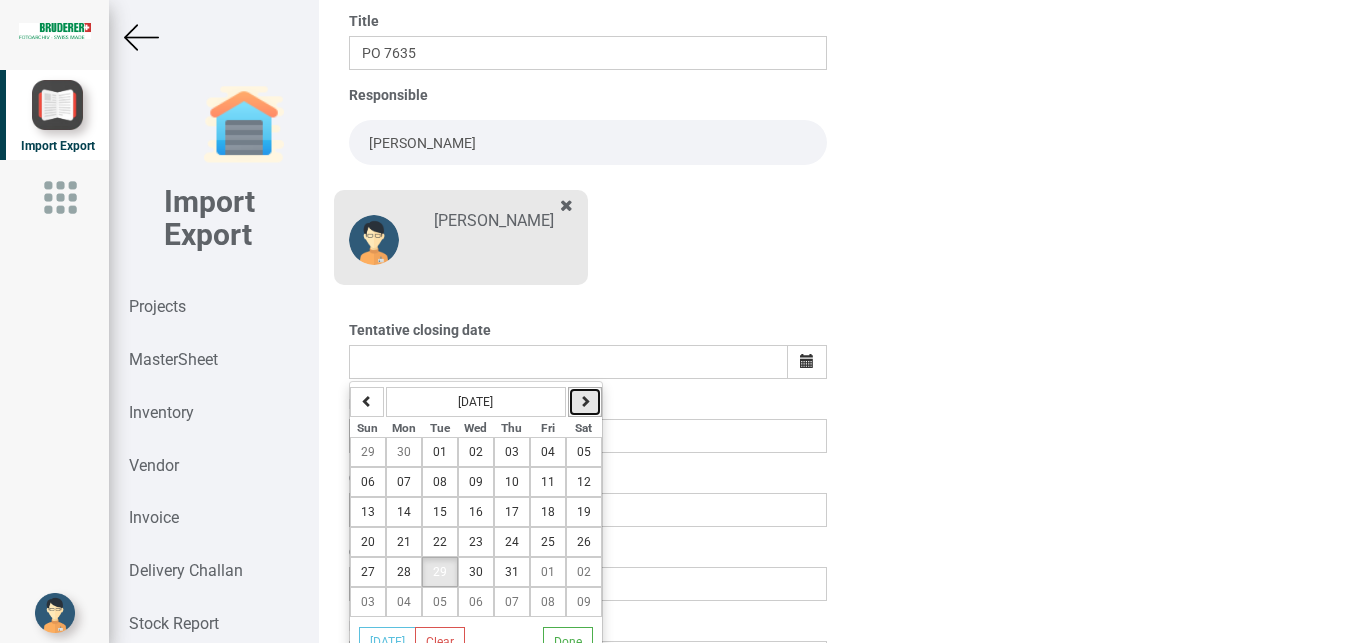 click at bounding box center (585, 402) 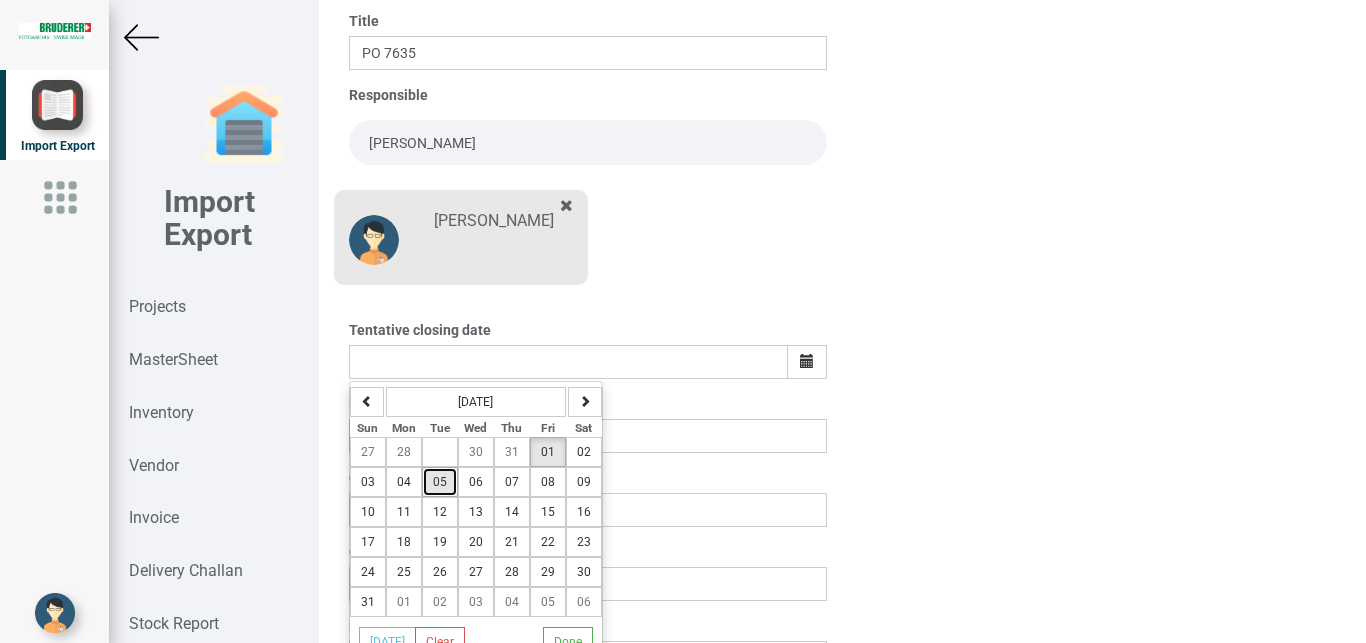 click on "05" at bounding box center [440, 482] 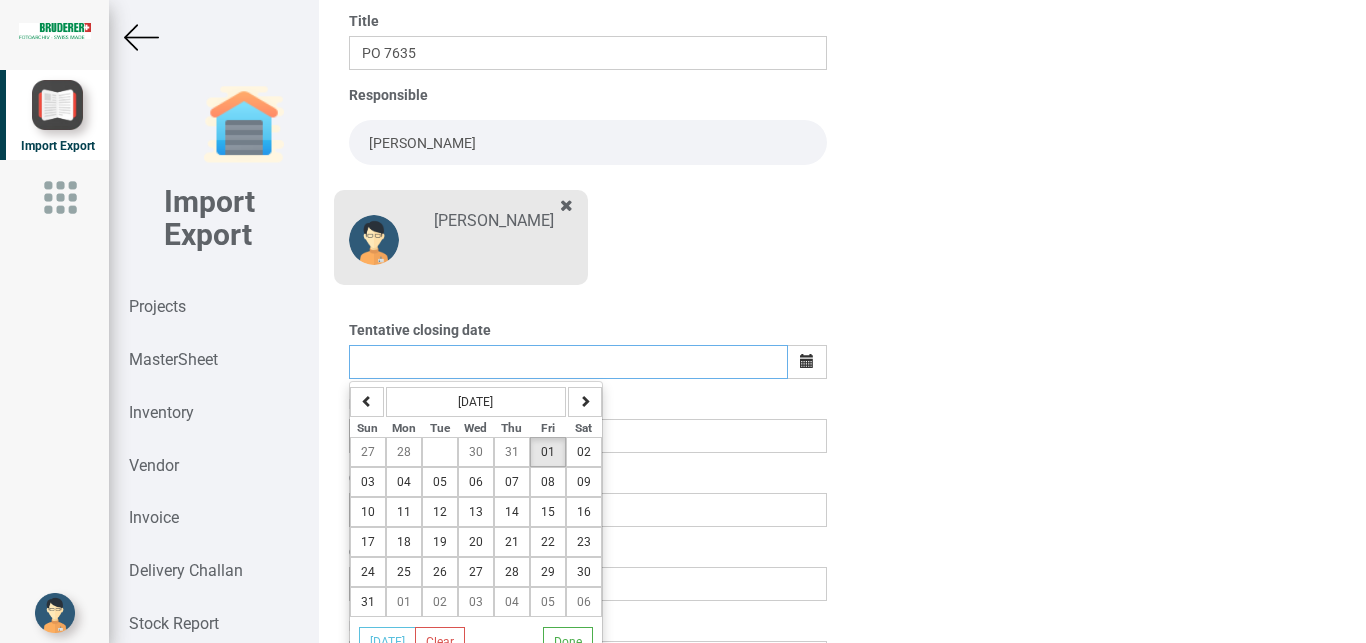 type on "[DATE]" 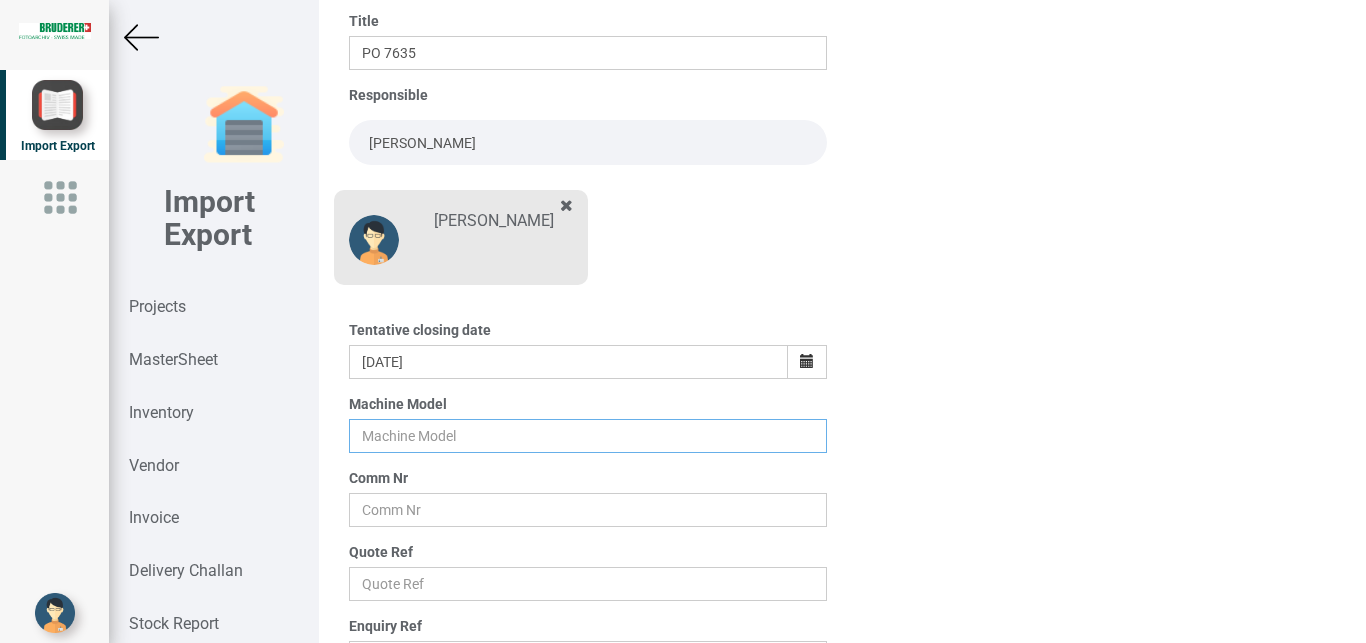 click at bounding box center (588, 436) 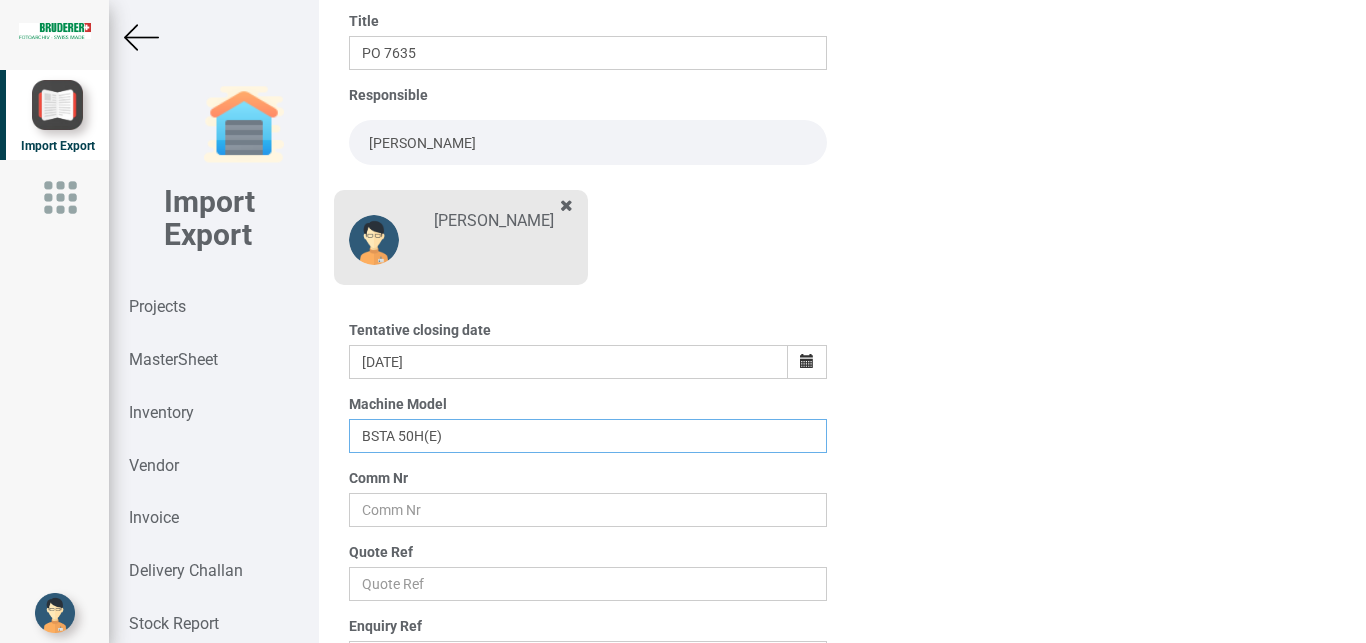 type on "BSTA 50H(E)" 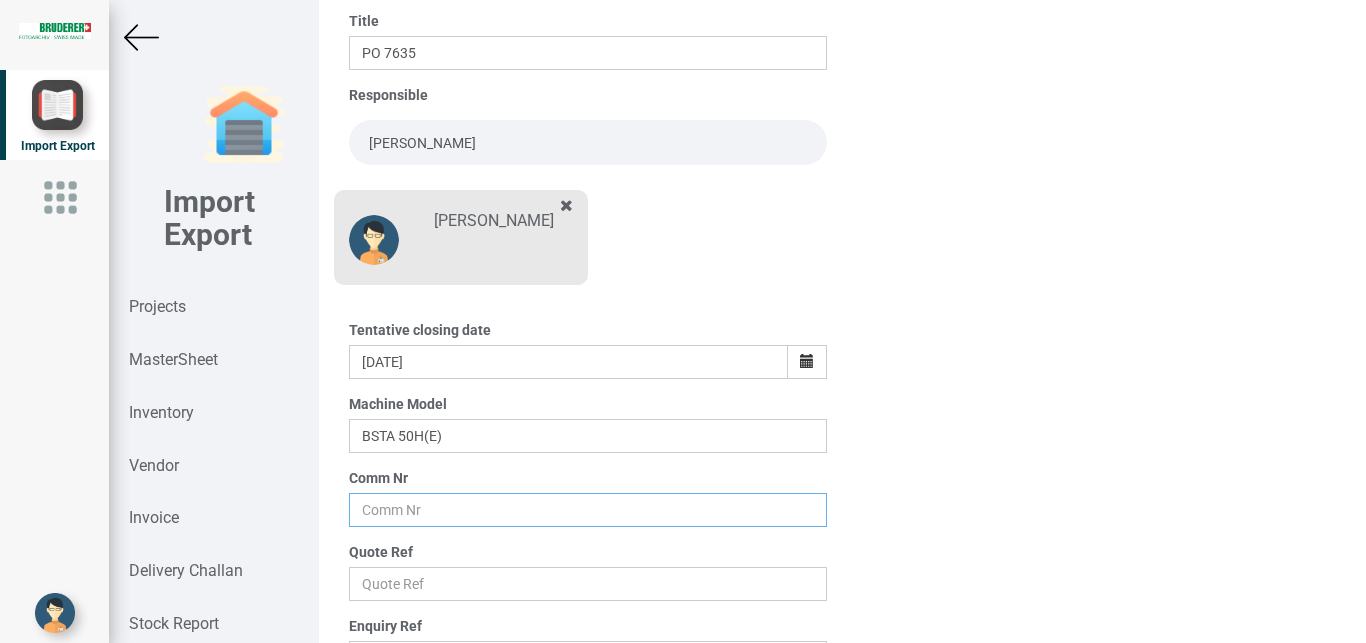click at bounding box center [588, 510] 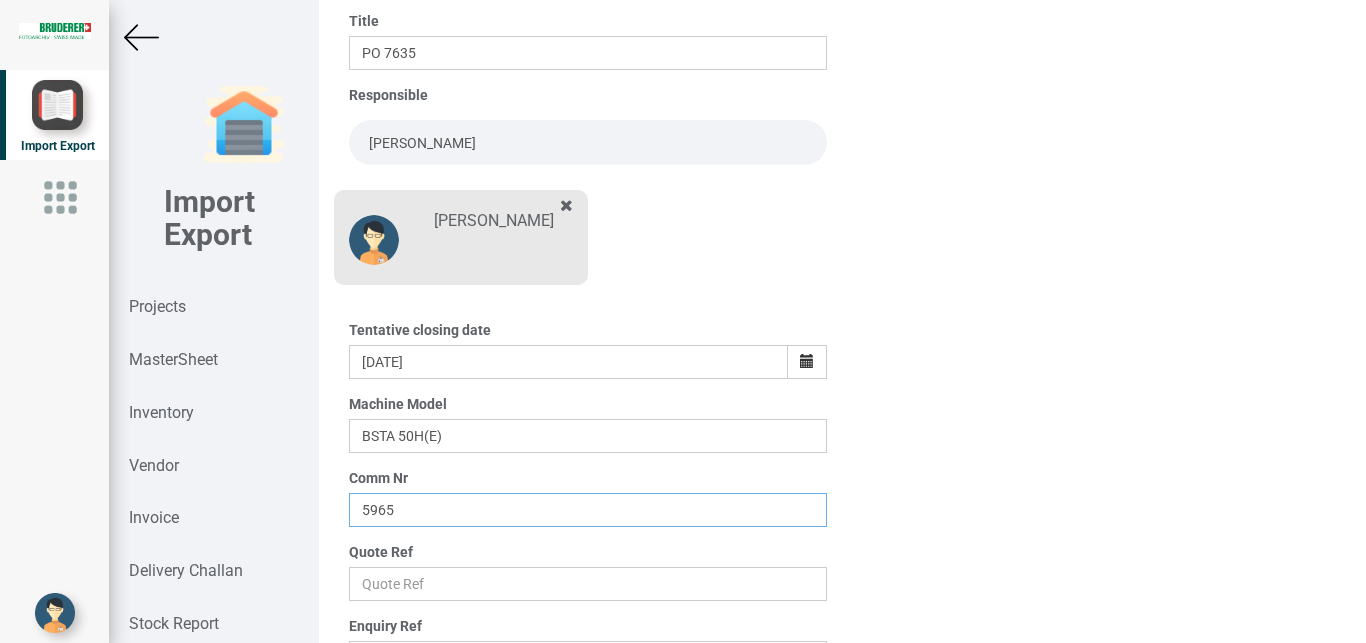type on "5965" 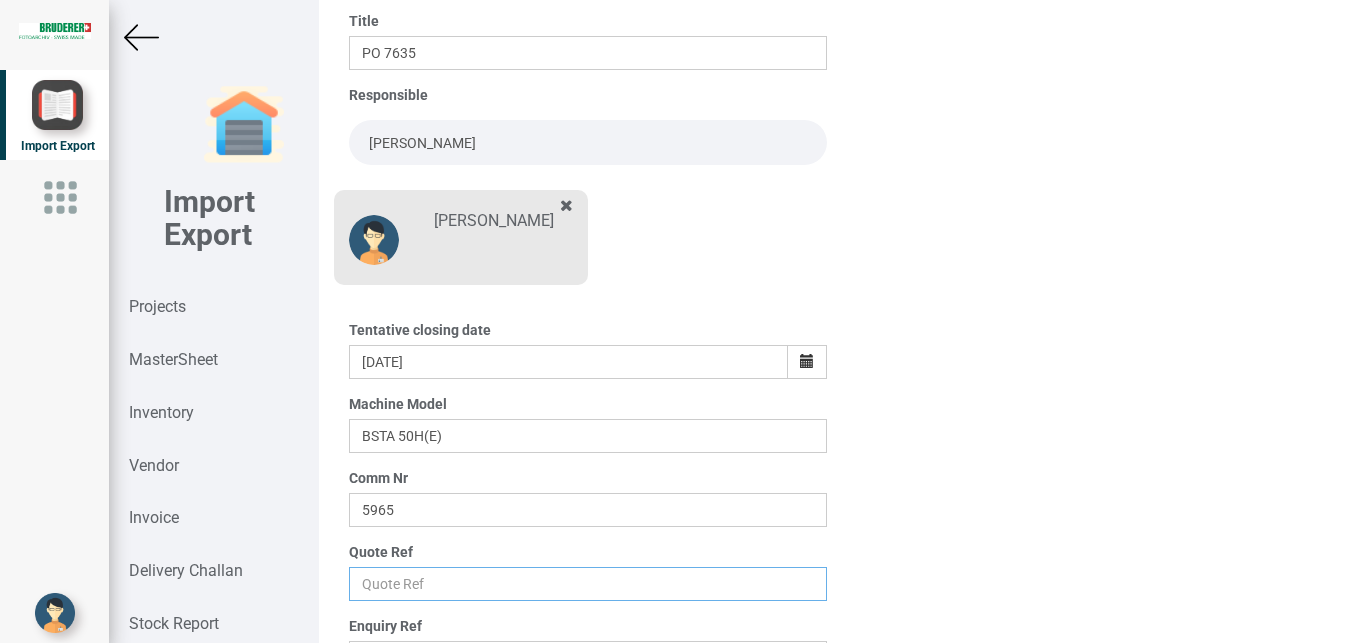 drag, startPoint x: 387, startPoint y: 581, endPoint x: 497, endPoint y: 591, distance: 110.45361 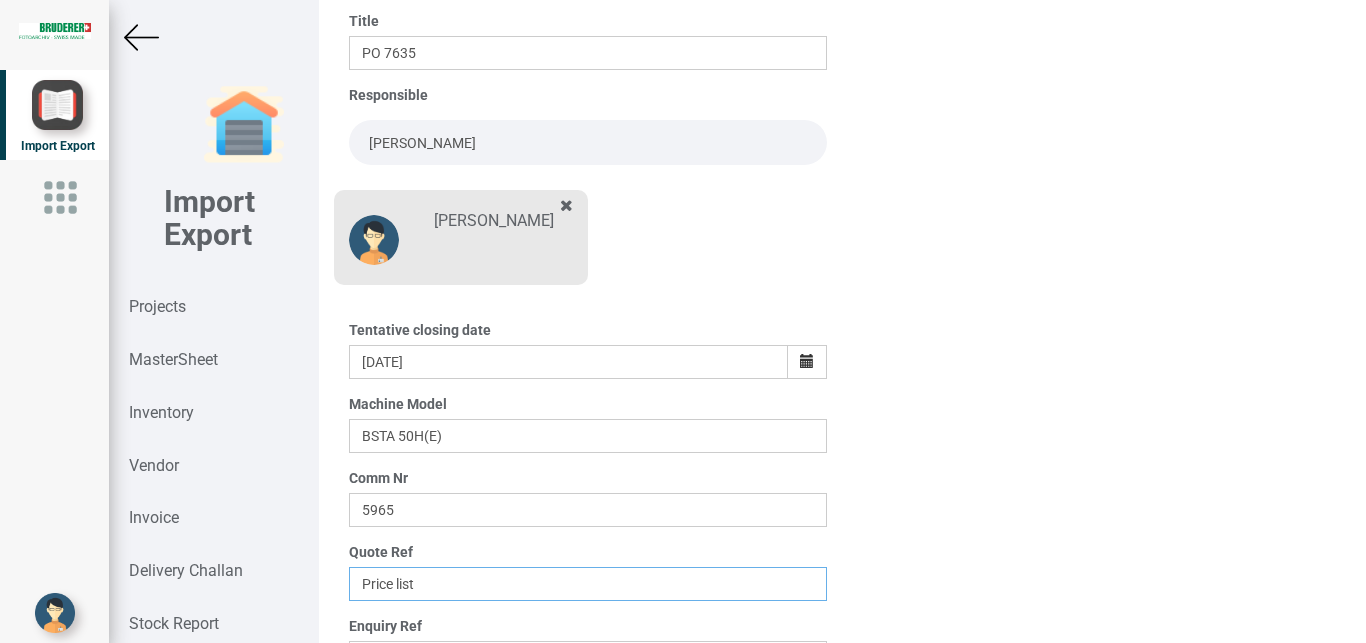 scroll, scrollTop: 350, scrollLeft: 0, axis: vertical 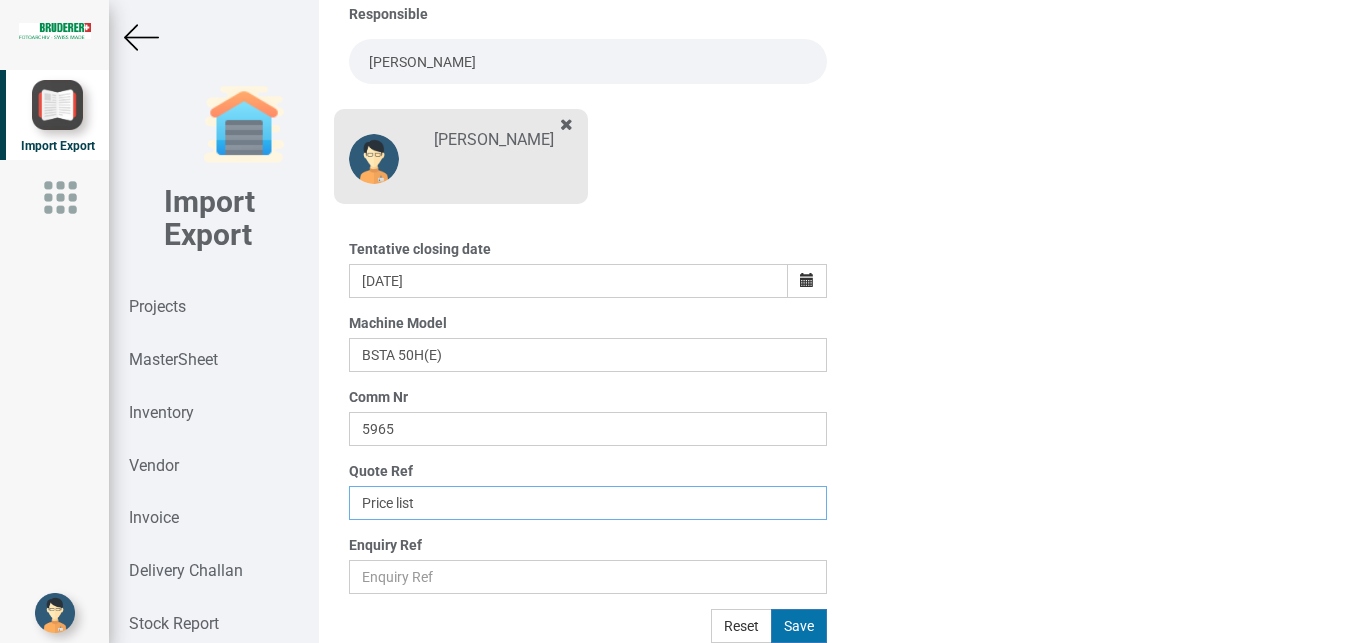 type on "Price list" 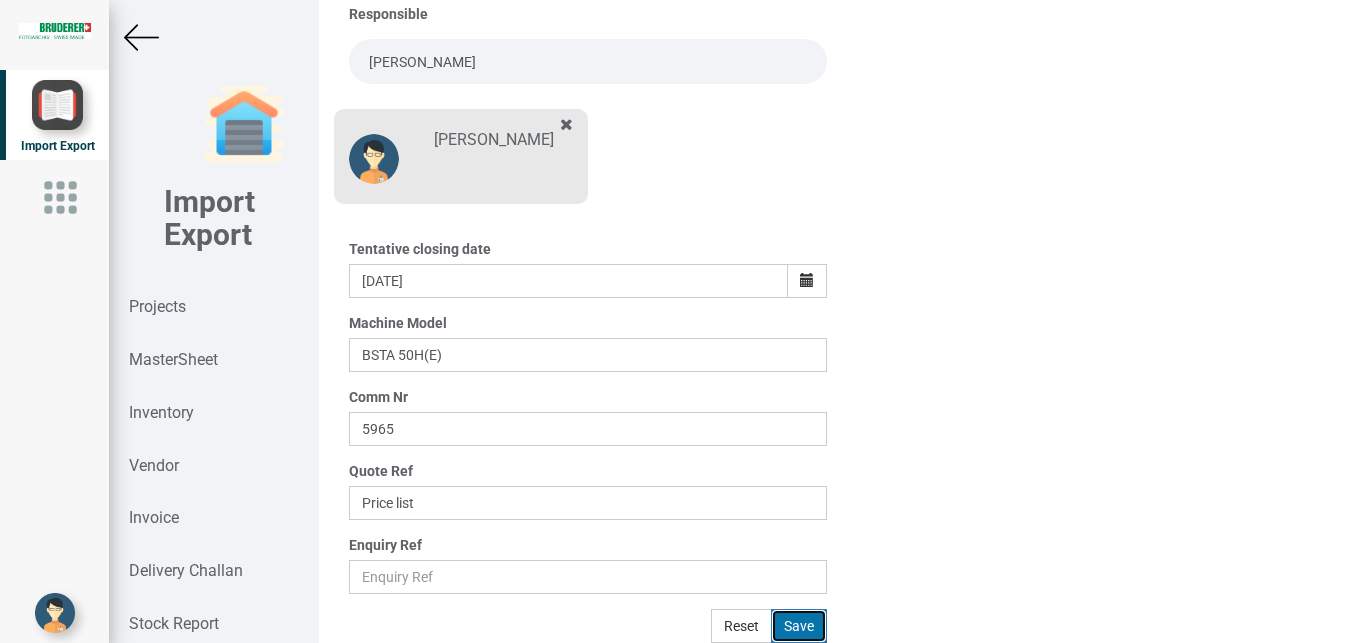 click on "Save" at bounding box center (799, 626) 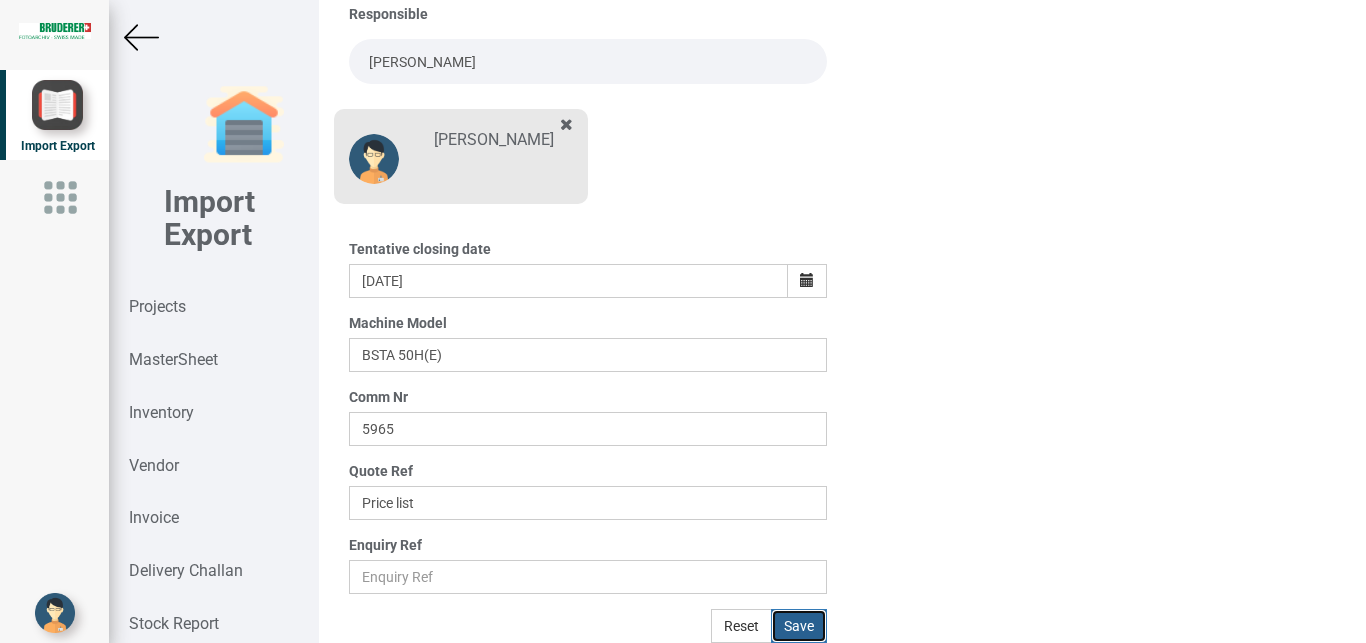 type 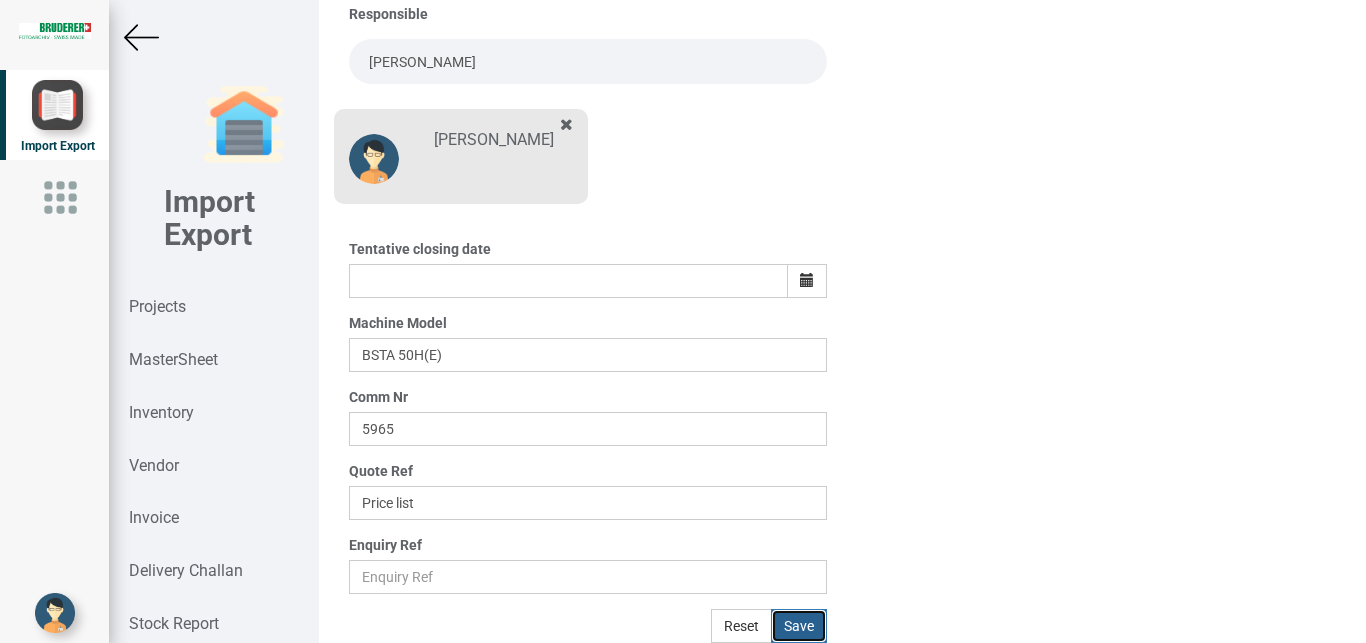 type 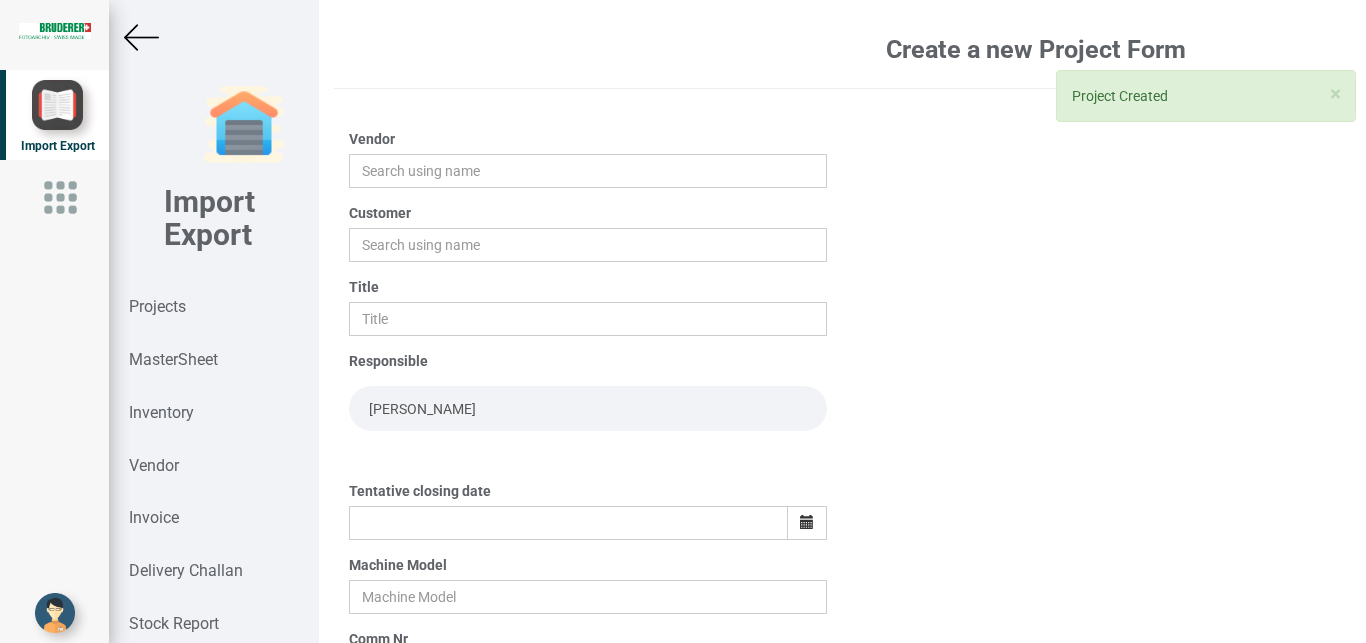 scroll, scrollTop: 0, scrollLeft: 0, axis: both 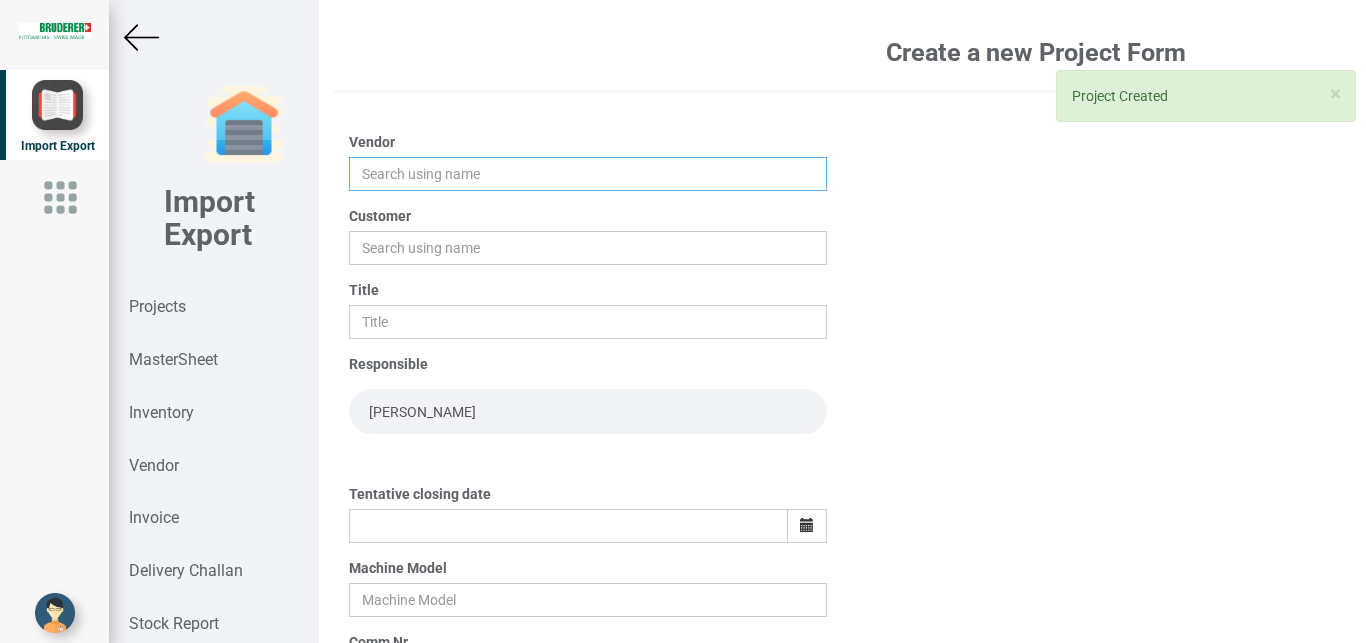 click at bounding box center [588, 174] 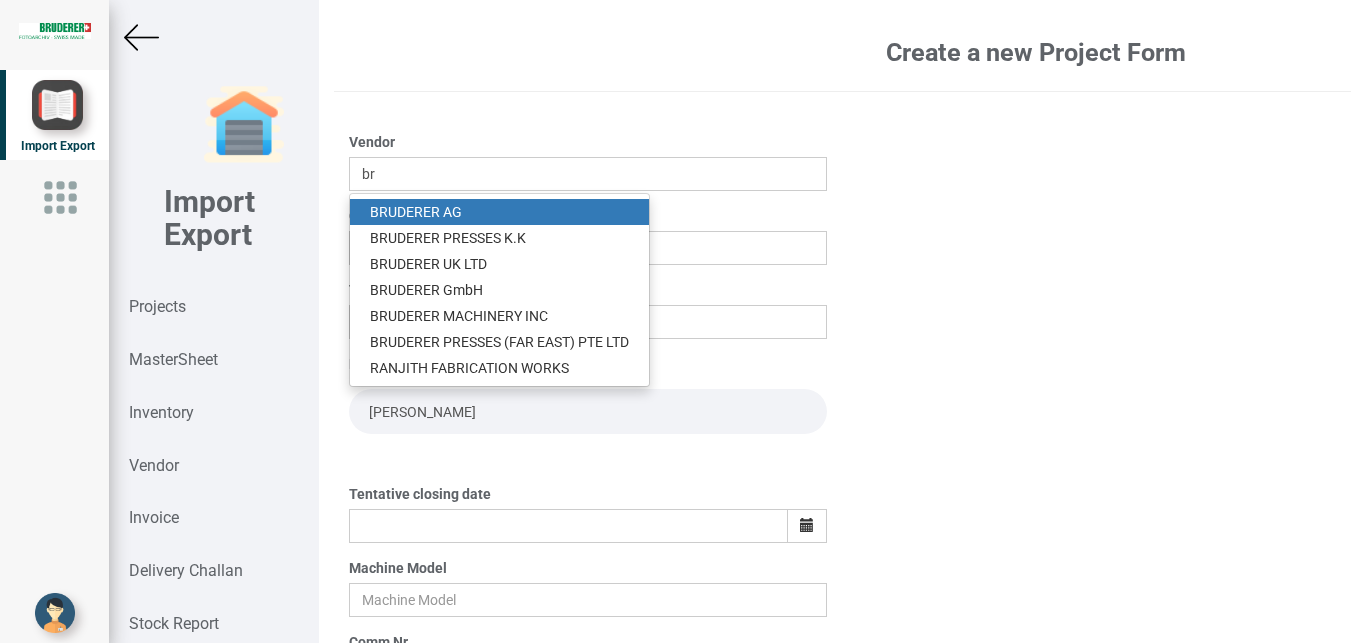 click on "BR UDERER AG" at bounding box center (499, 212) 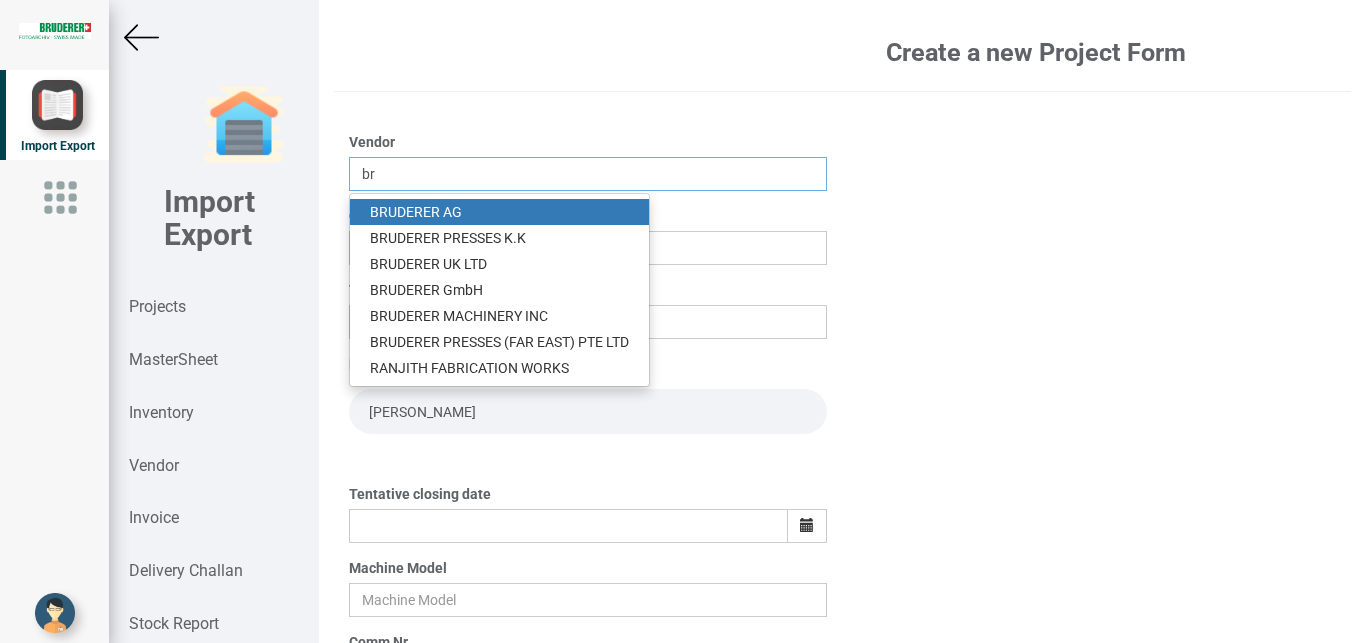 type on "[PERSON_NAME]" 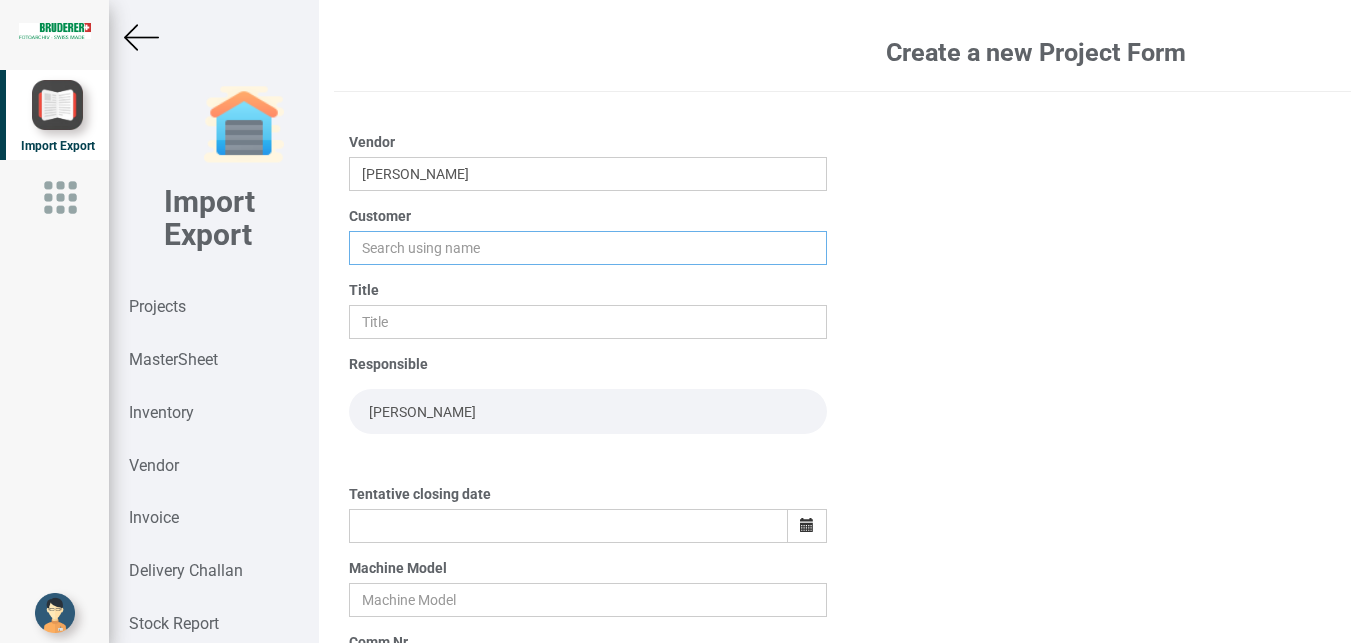 click at bounding box center [588, 248] 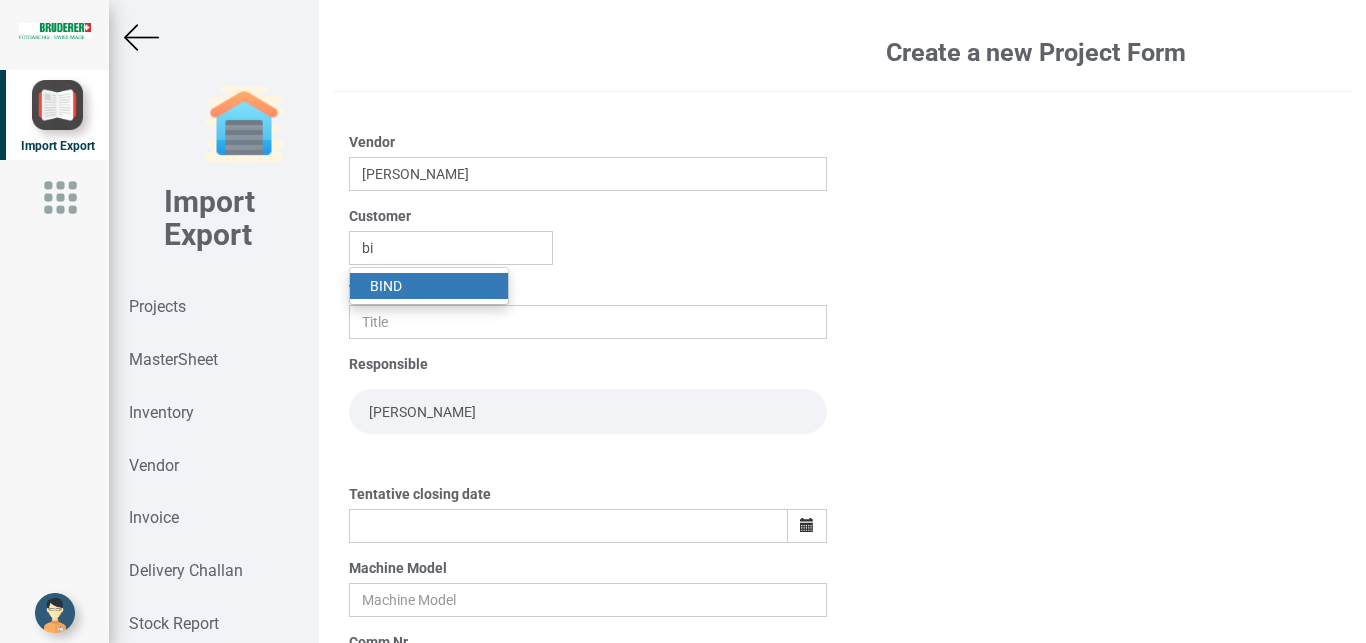 click on "BI ND" at bounding box center [429, 286] 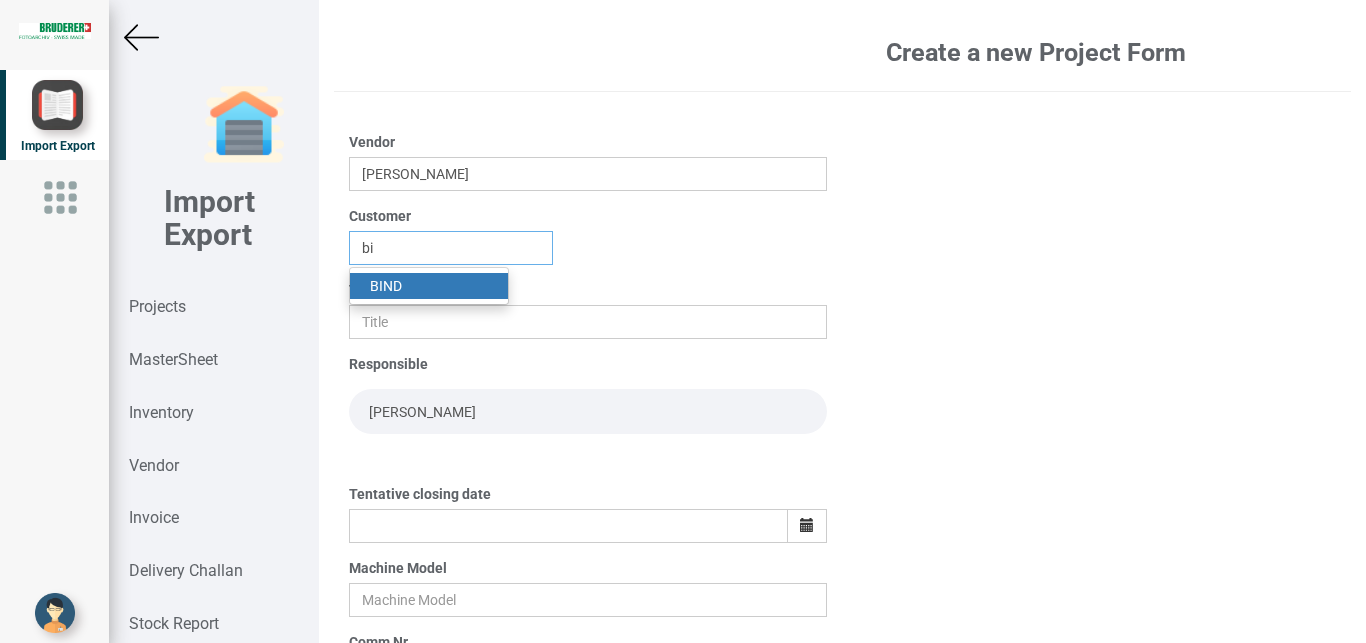 type on "BIND" 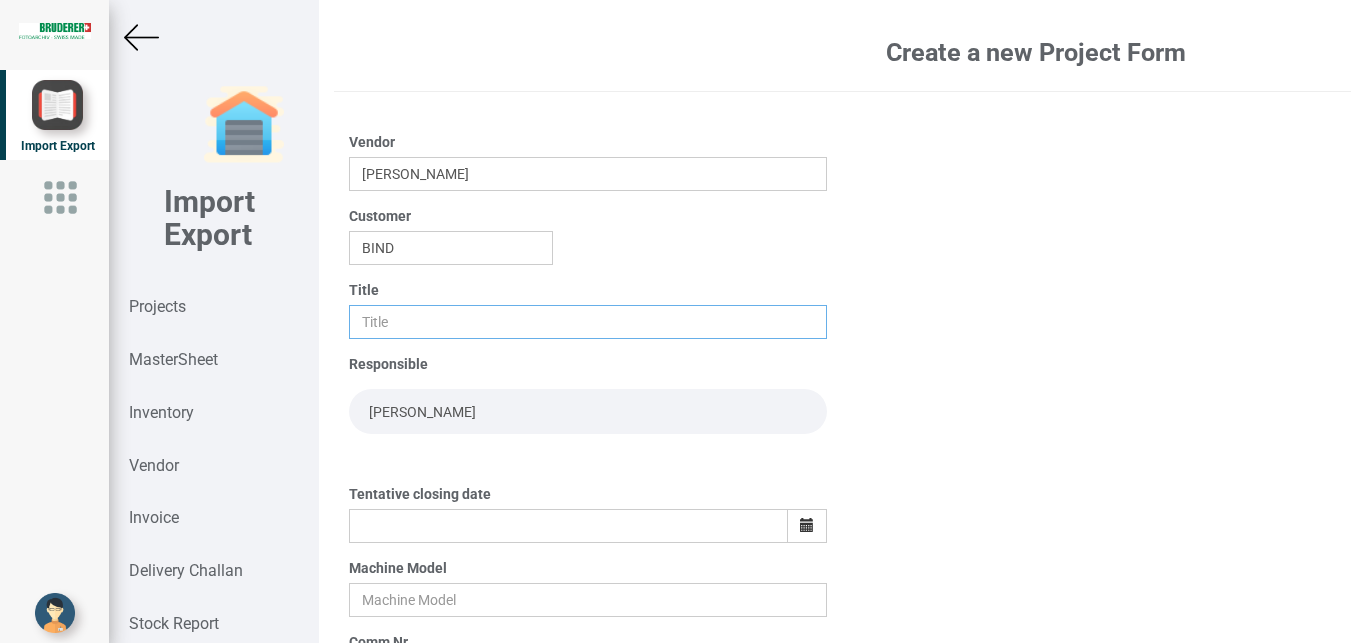 drag, startPoint x: 395, startPoint y: 318, endPoint x: 418, endPoint y: 333, distance: 27.45906 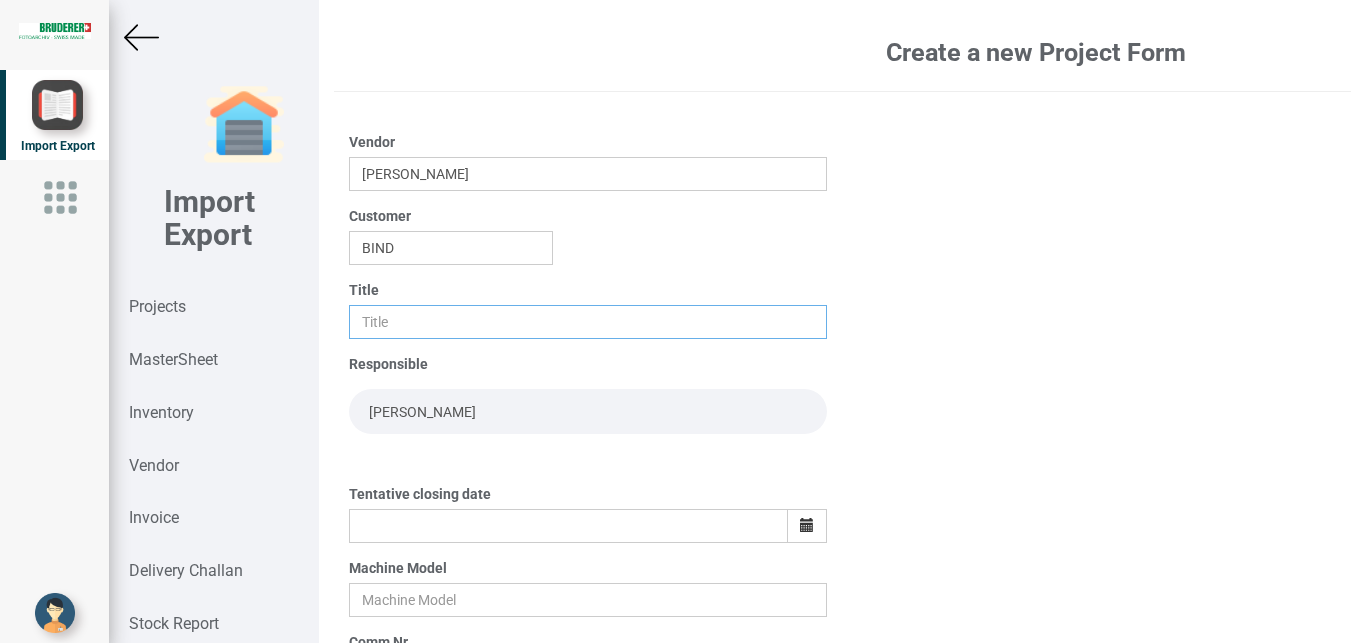 click at bounding box center (588, 322) 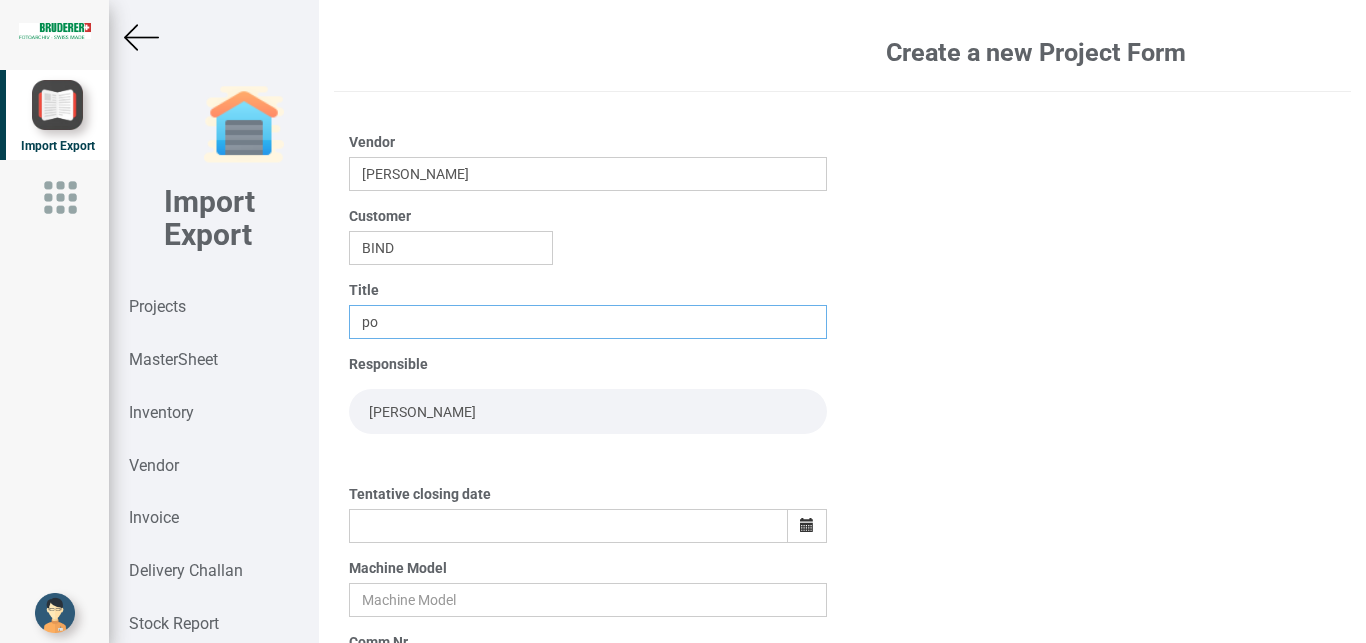 type on "p" 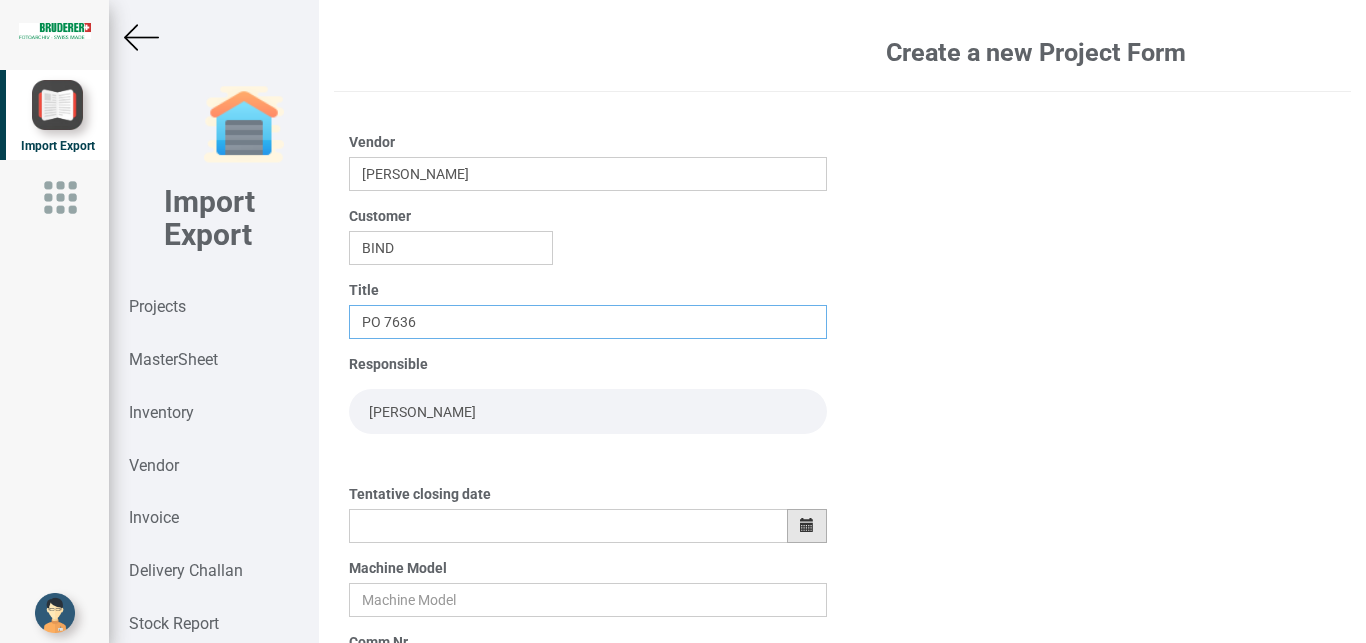 type on "PO 7636" 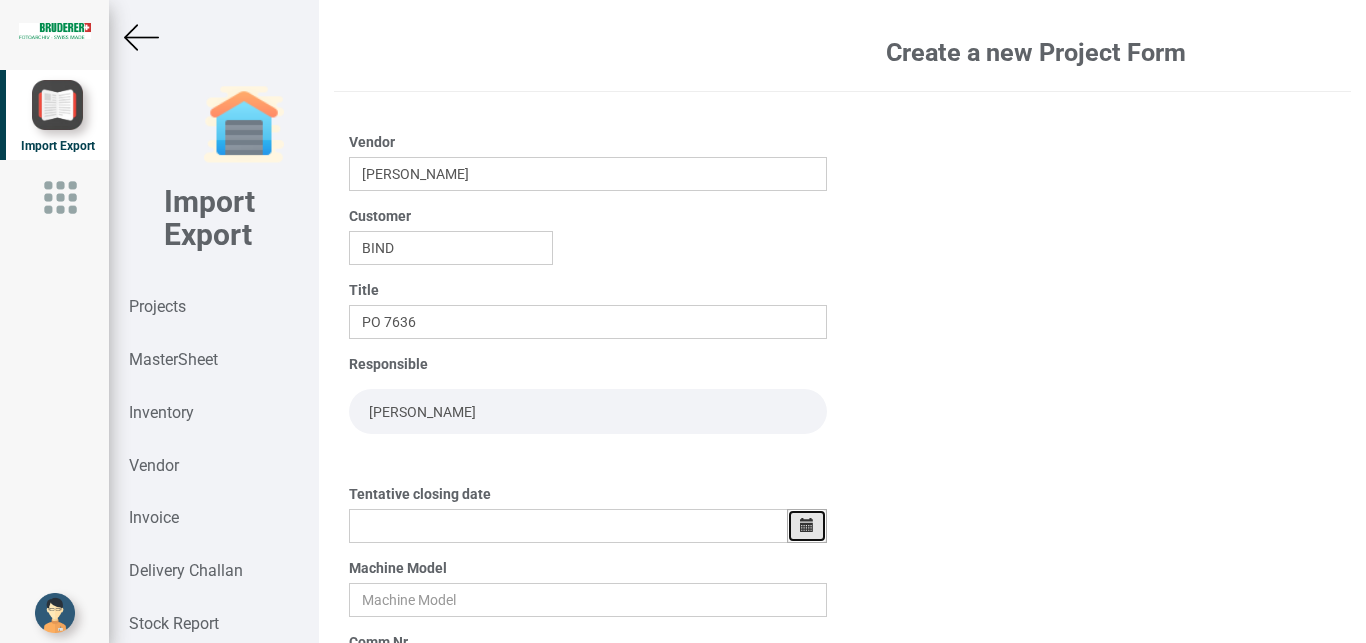 click at bounding box center [807, 525] 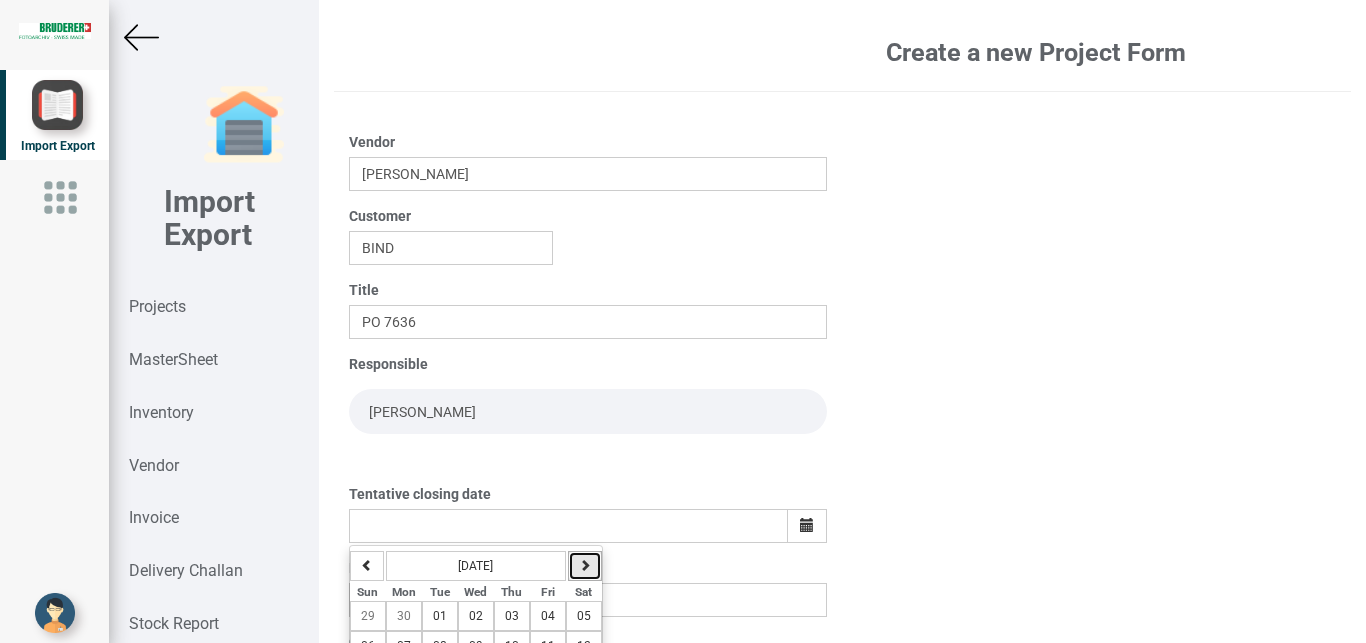 click at bounding box center (585, 565) 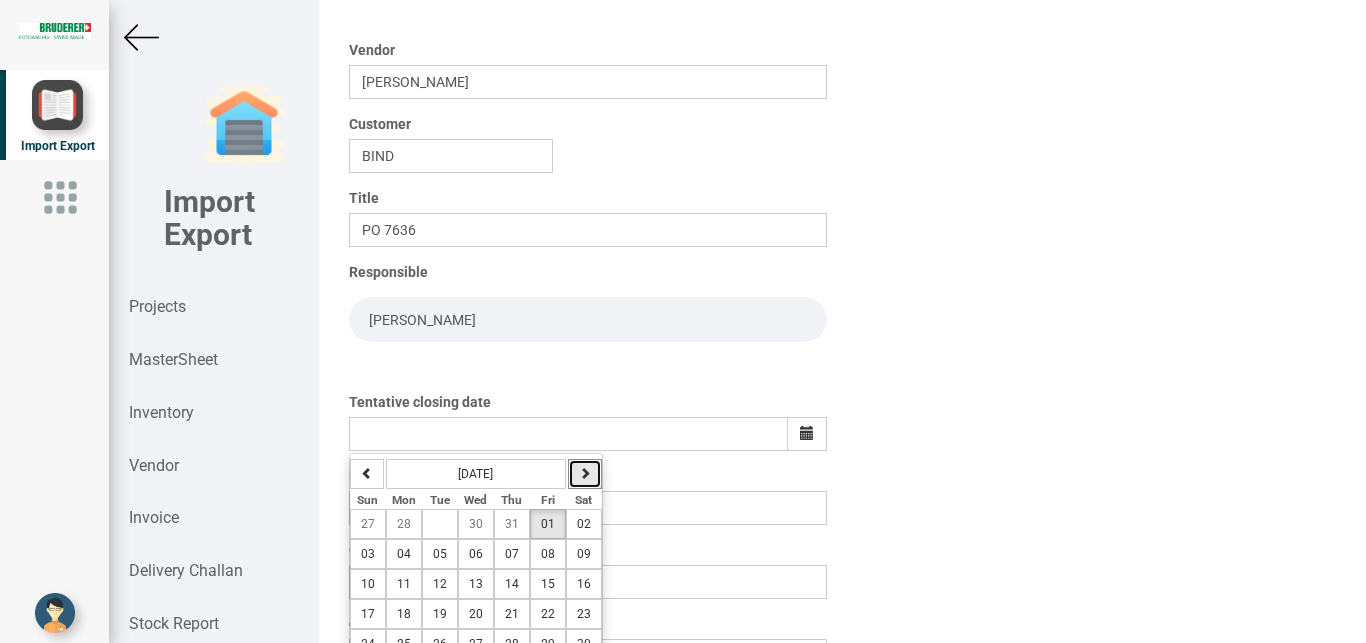 scroll, scrollTop: 153, scrollLeft: 0, axis: vertical 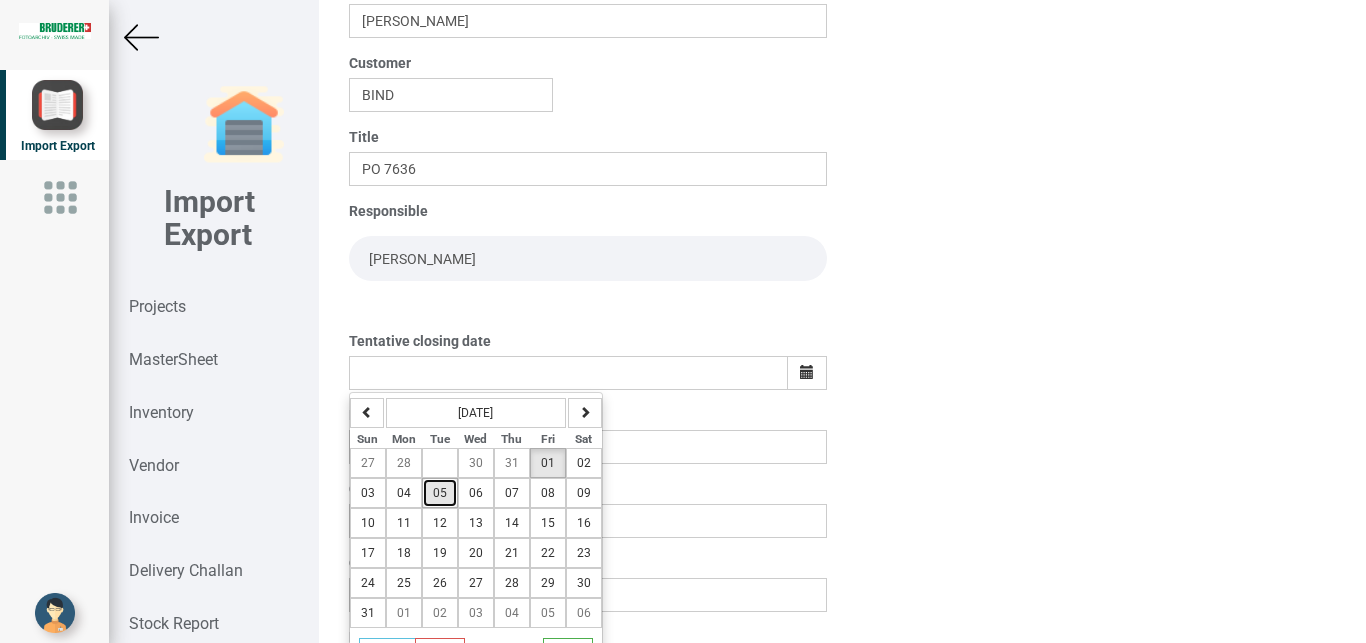 click on "05" at bounding box center (440, 493) 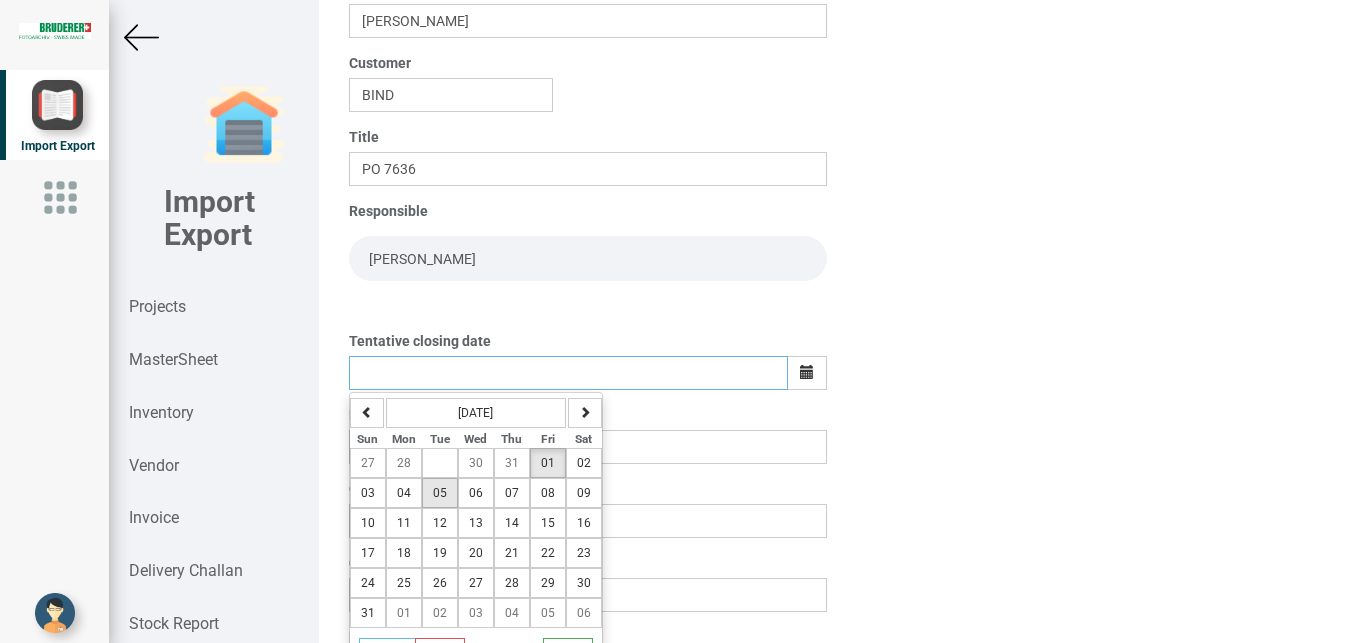 type on "05-August-2025" 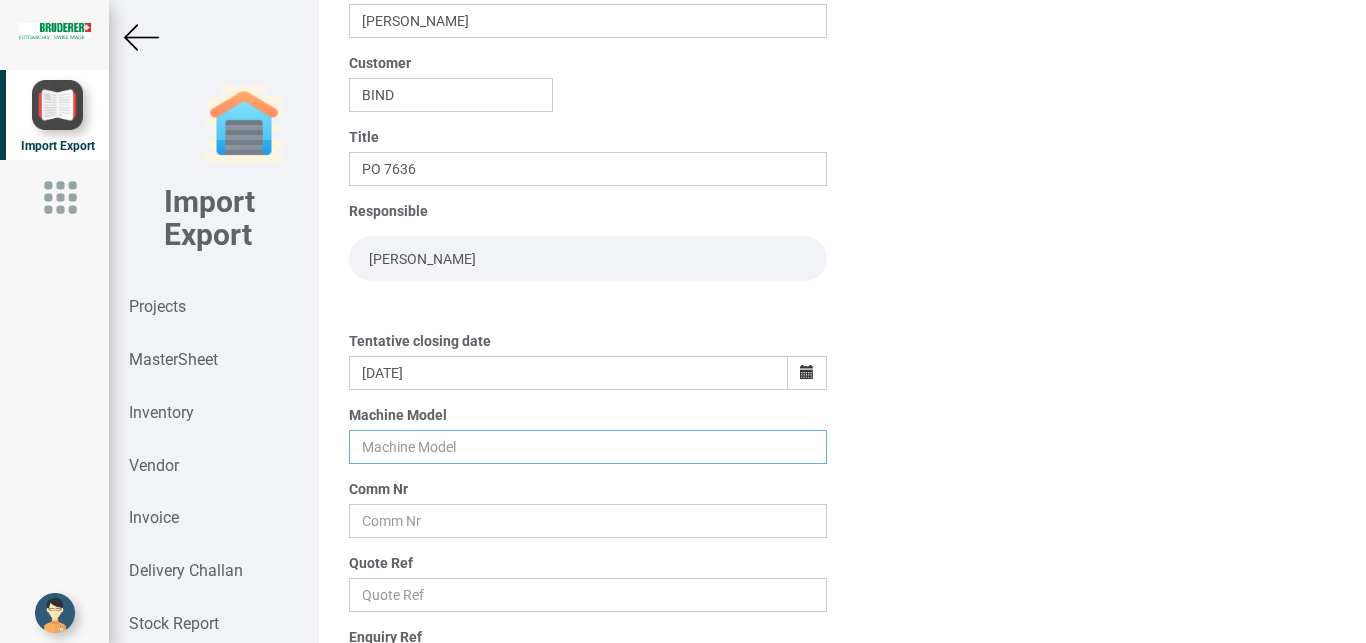click at bounding box center [588, 447] 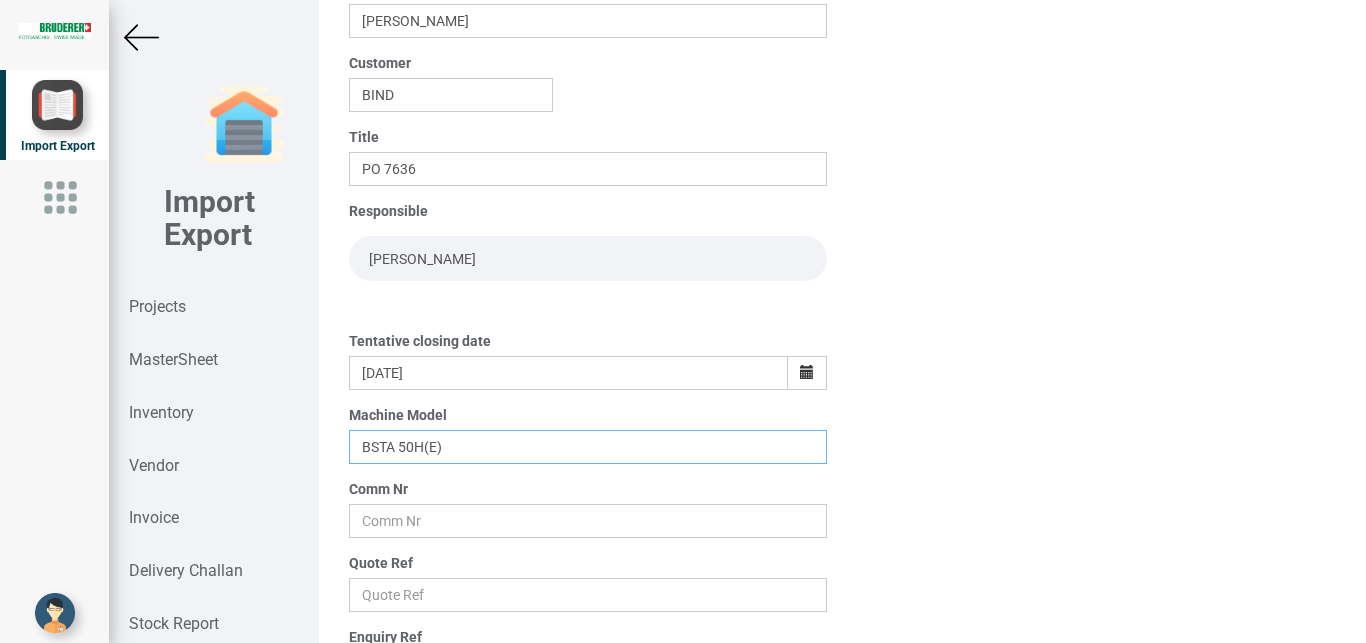type on "BSTA 50H(E)" 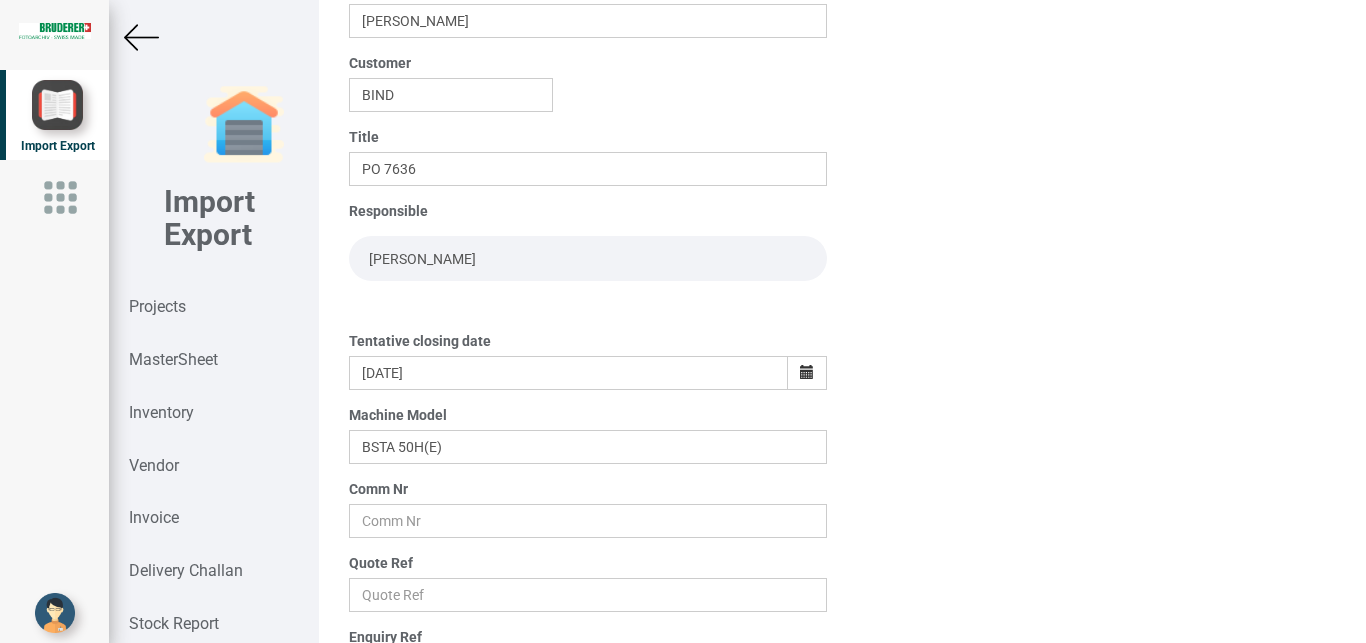 drag, startPoint x: 513, startPoint y: 250, endPoint x: 609, endPoint y: 385, distance: 165.65326 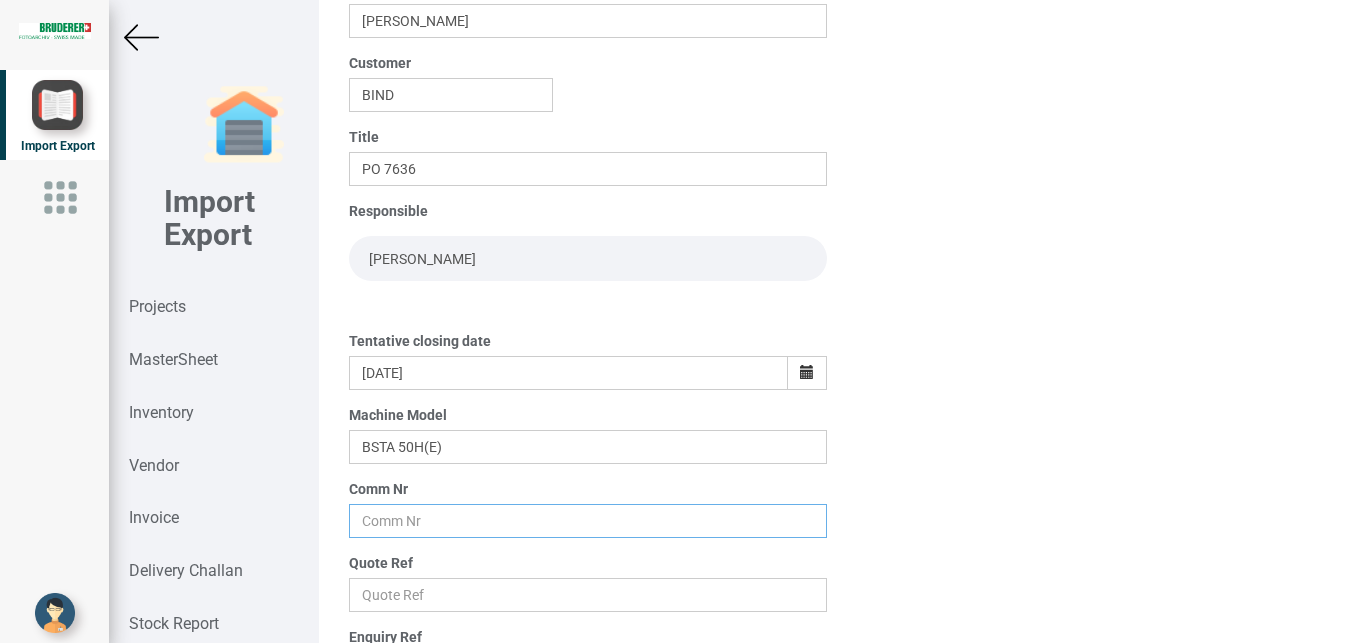 click at bounding box center [588, 521] 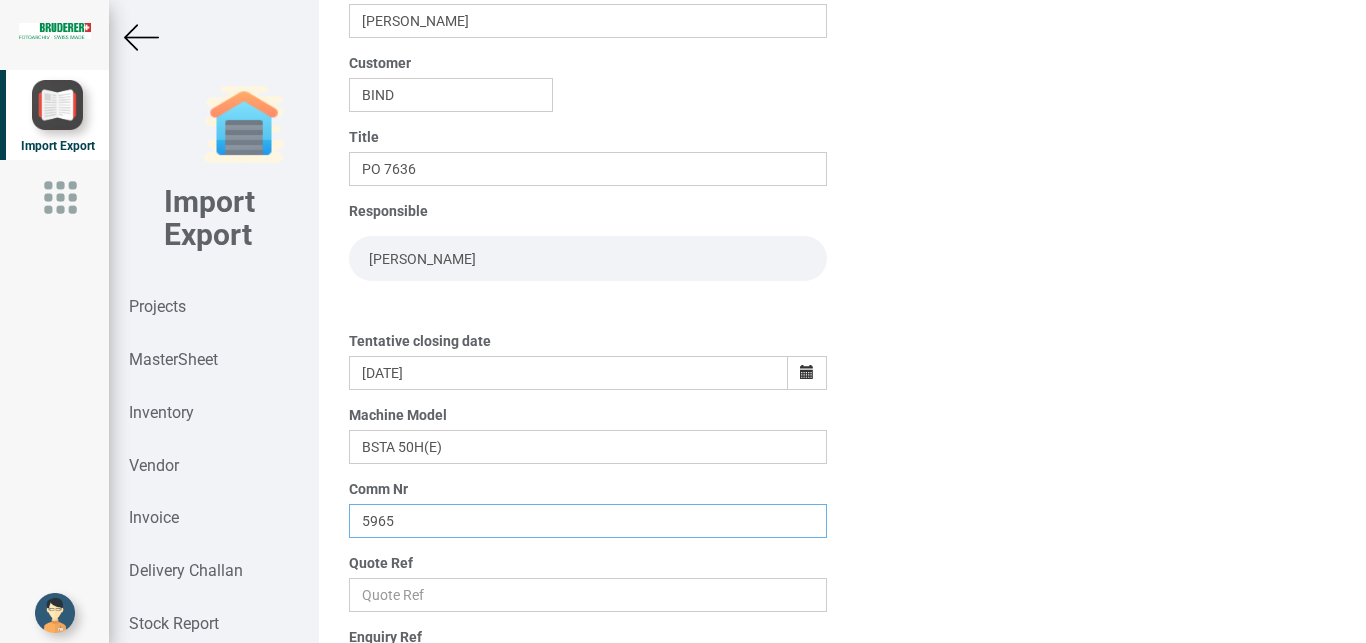 type on "5965" 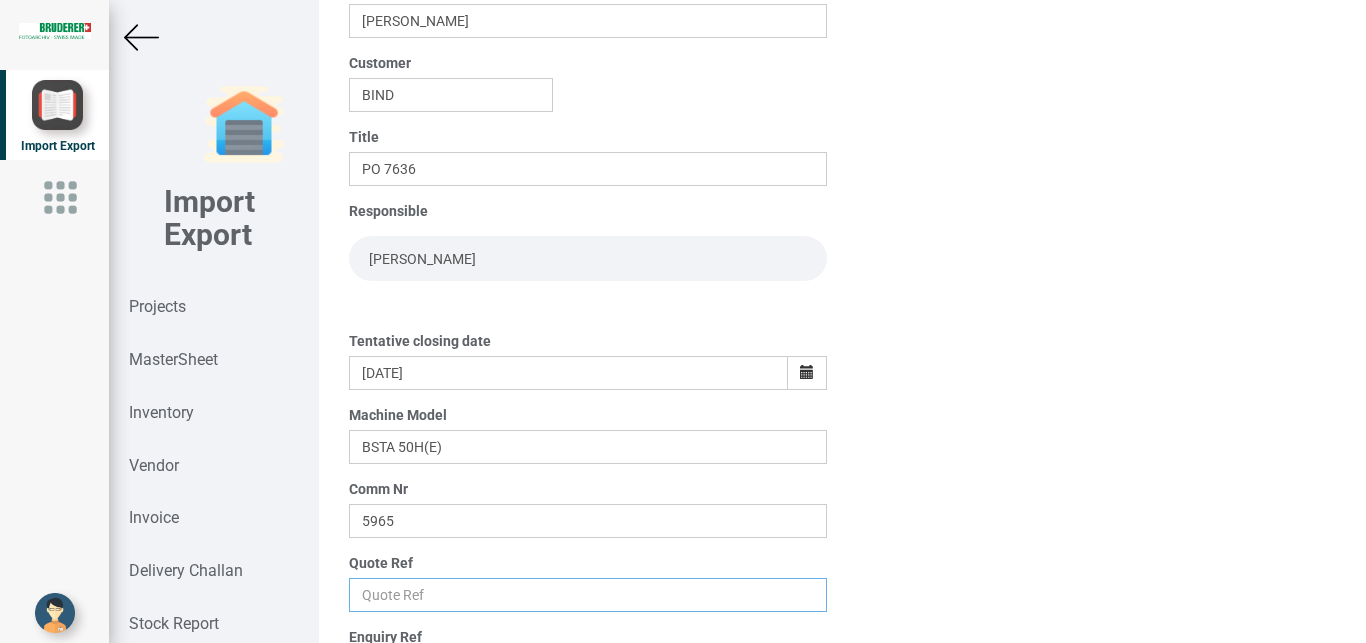 click at bounding box center [588, 595] 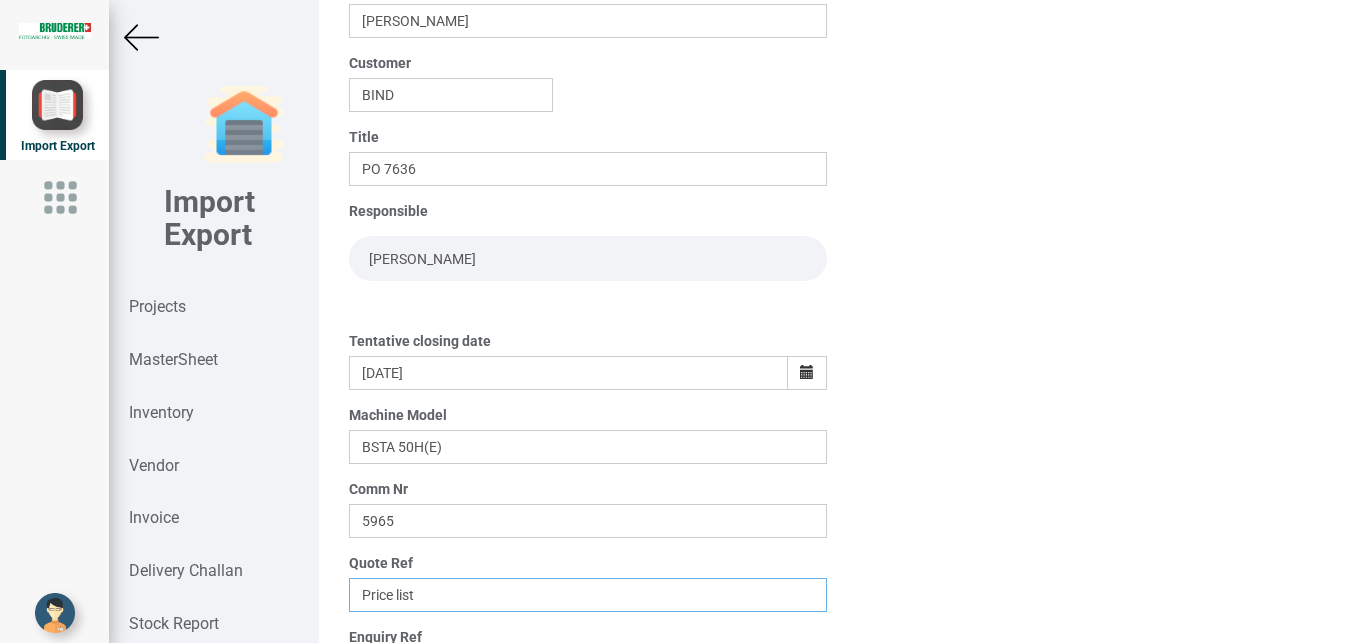 scroll, scrollTop: 245, scrollLeft: 0, axis: vertical 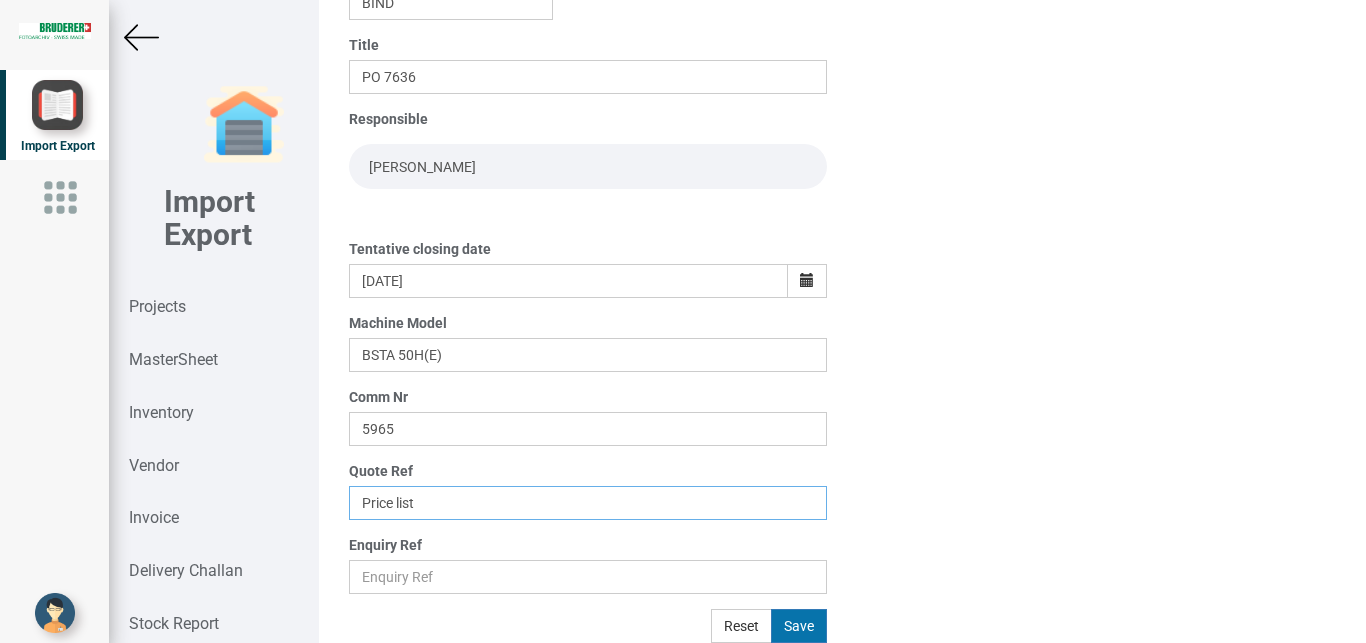 type on "Price list" 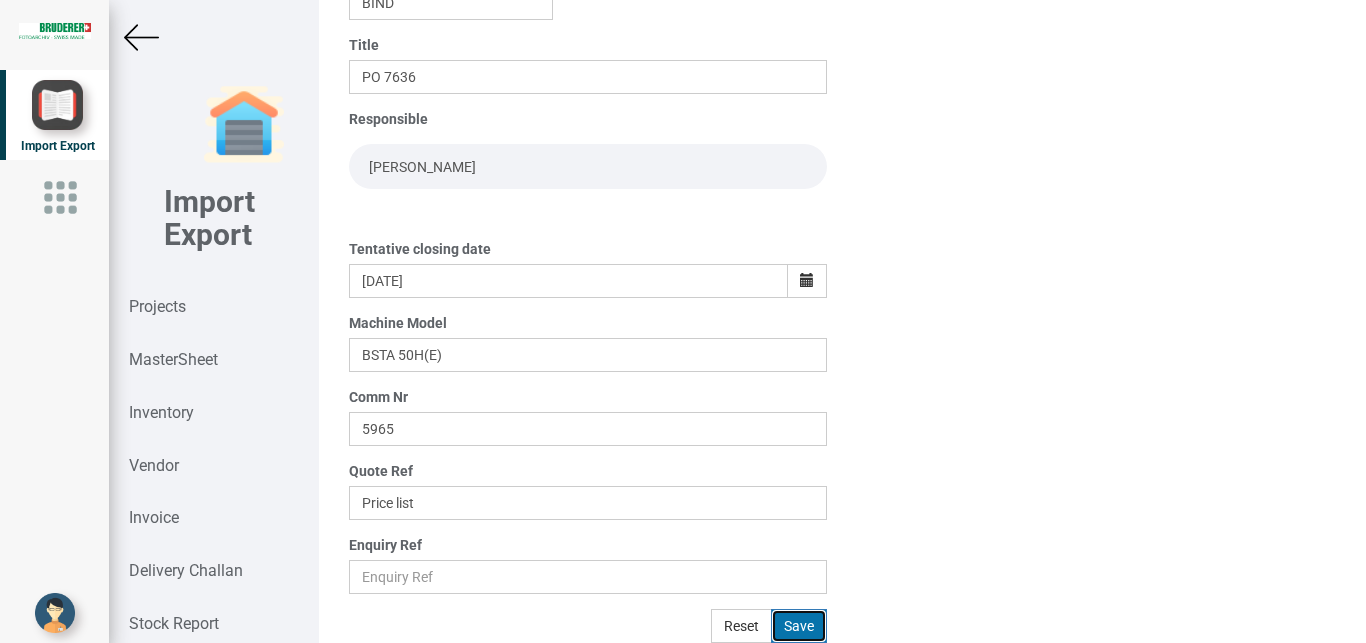 click on "Save" at bounding box center (799, 626) 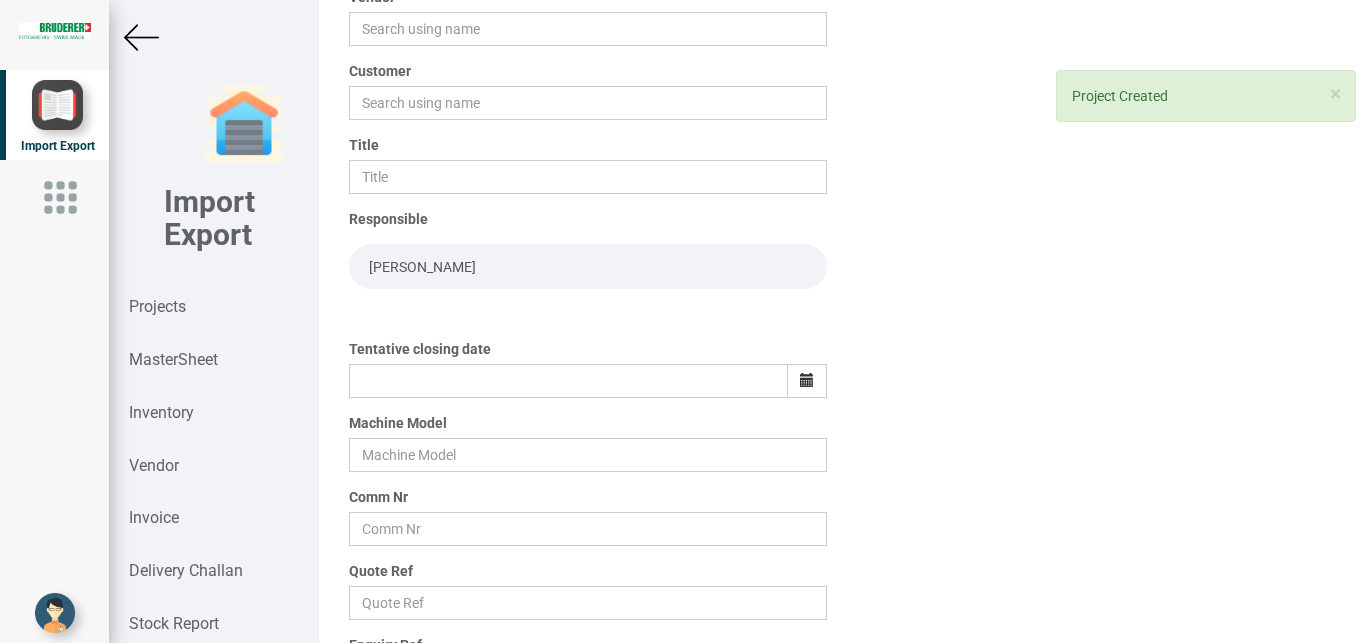 scroll, scrollTop: 0, scrollLeft: 0, axis: both 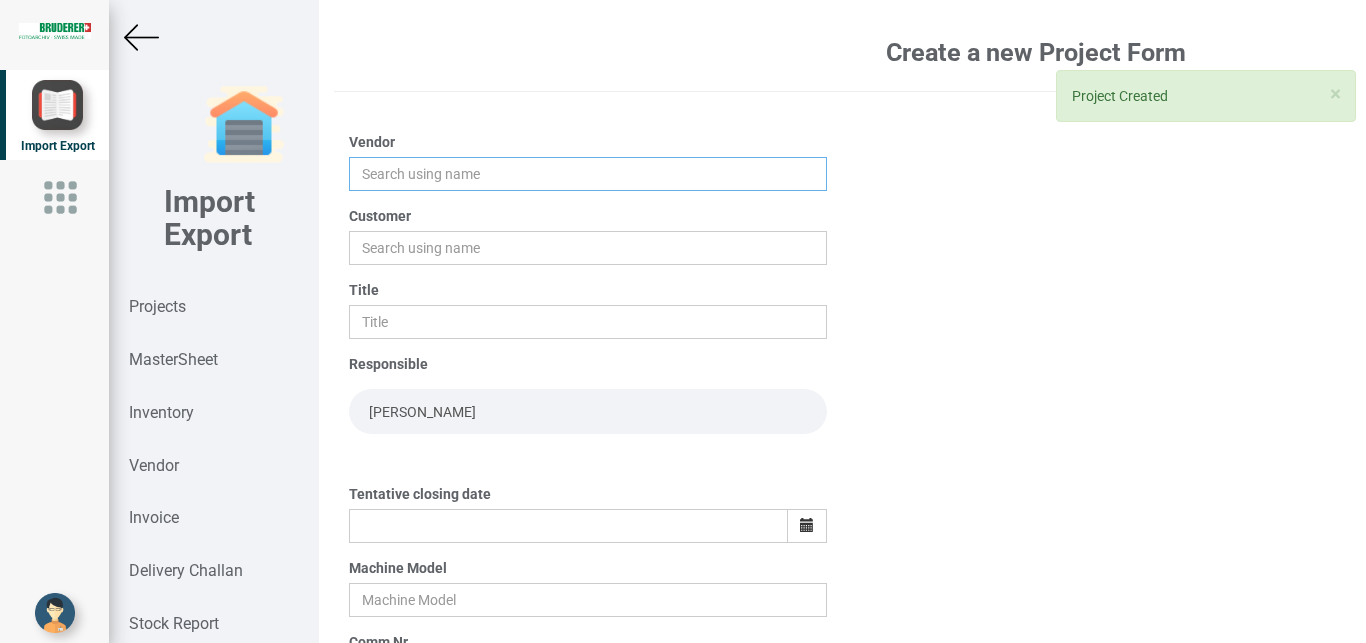 click at bounding box center [588, 174] 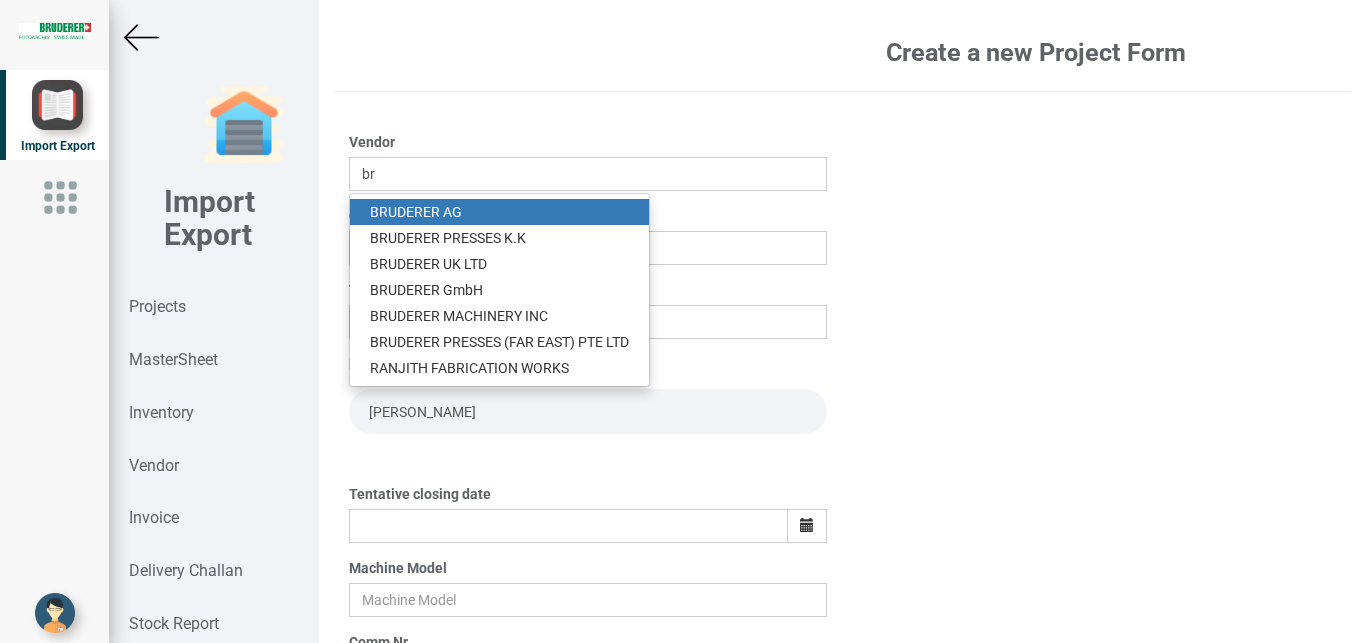 click on "BR UDERER AG" at bounding box center (499, 212) 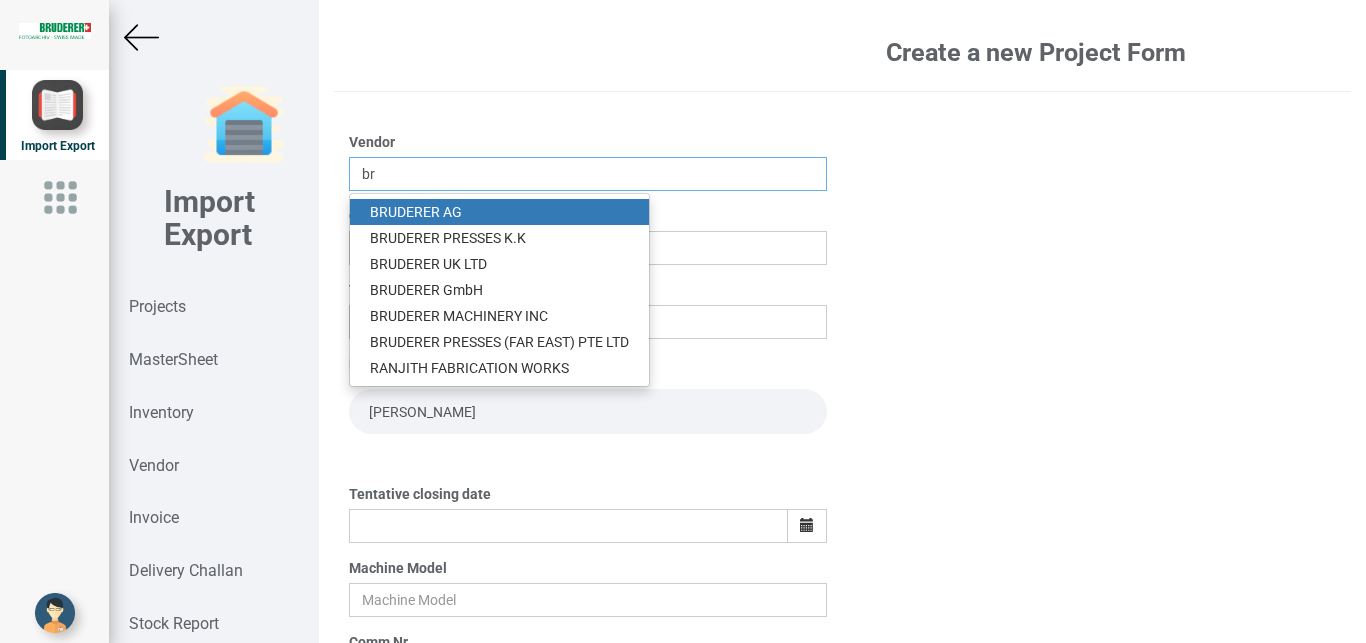type on "[PERSON_NAME]" 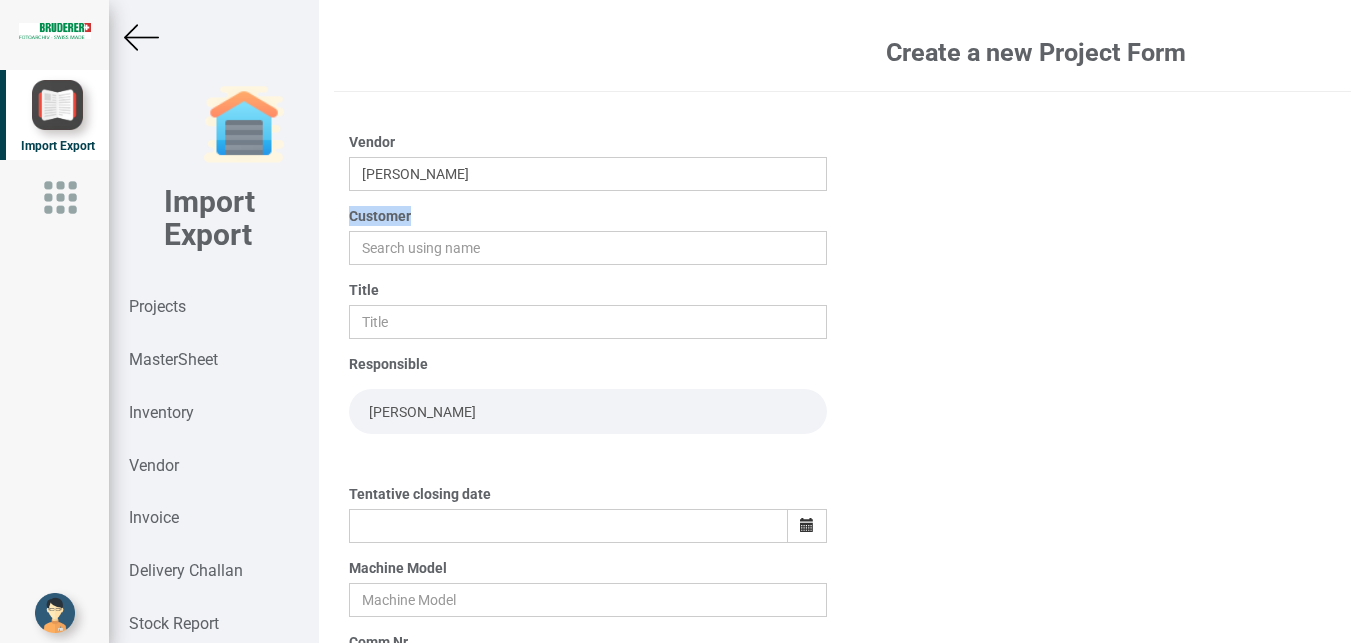 click on "Customer" at bounding box center [380, 216] 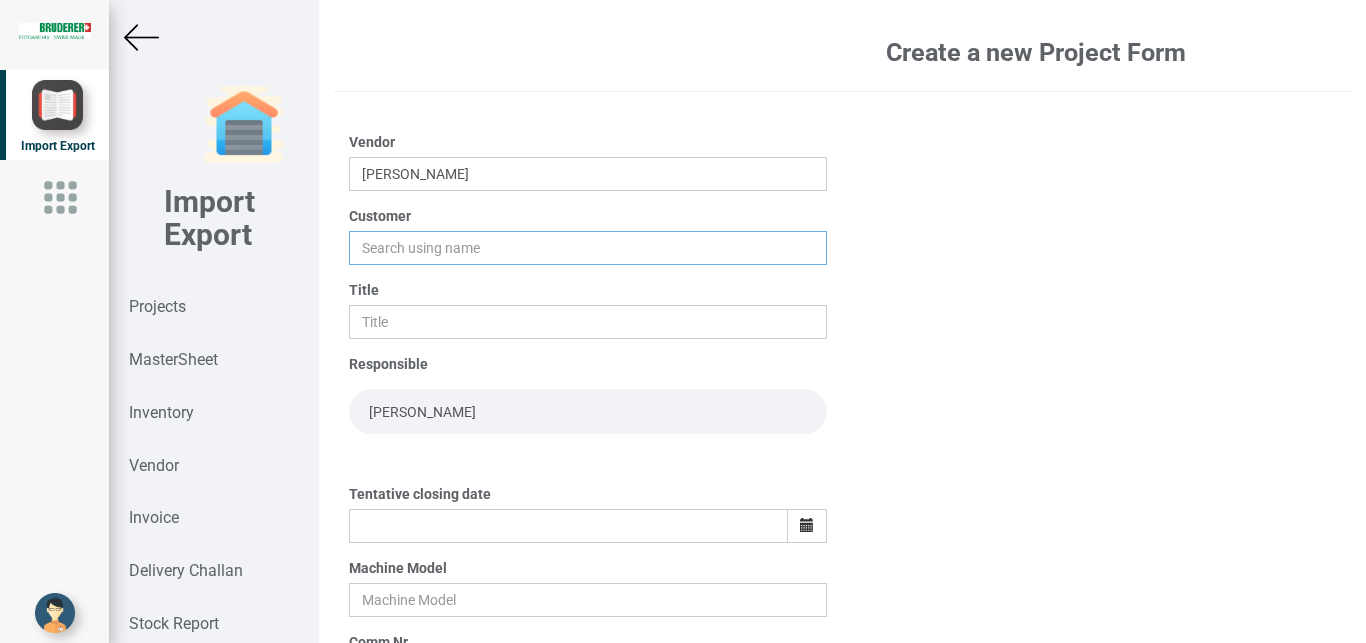 click at bounding box center [588, 248] 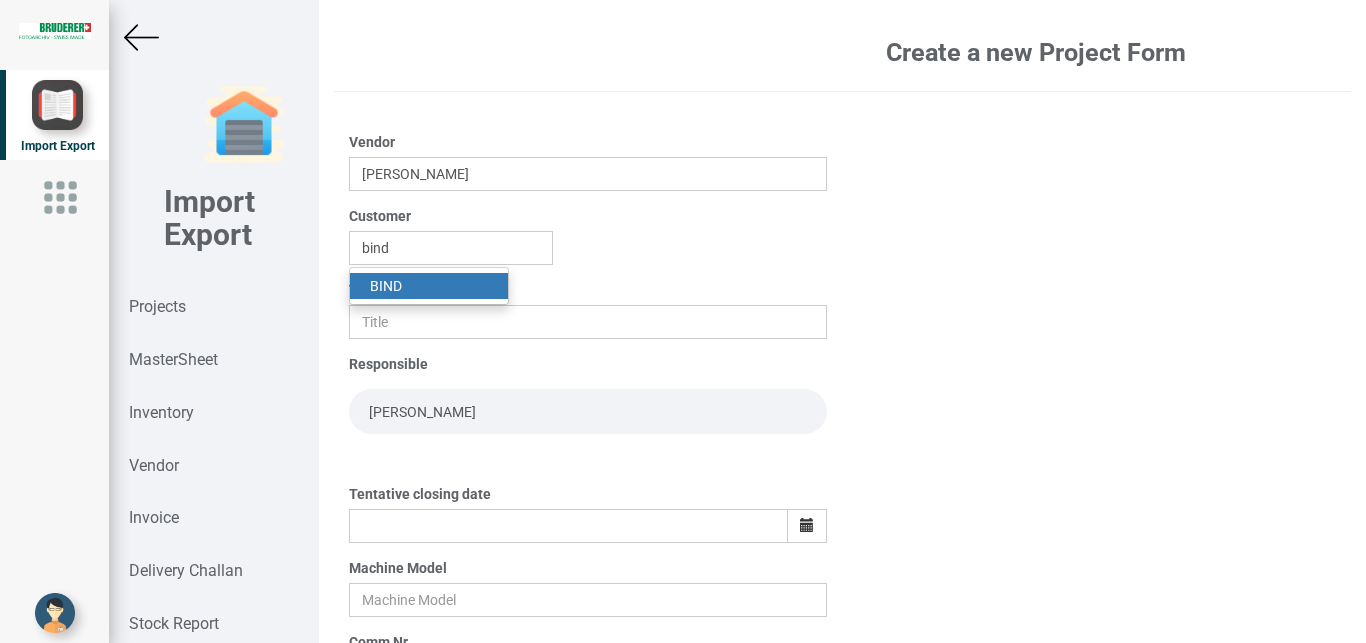 click on "BIND" at bounding box center (429, 286) 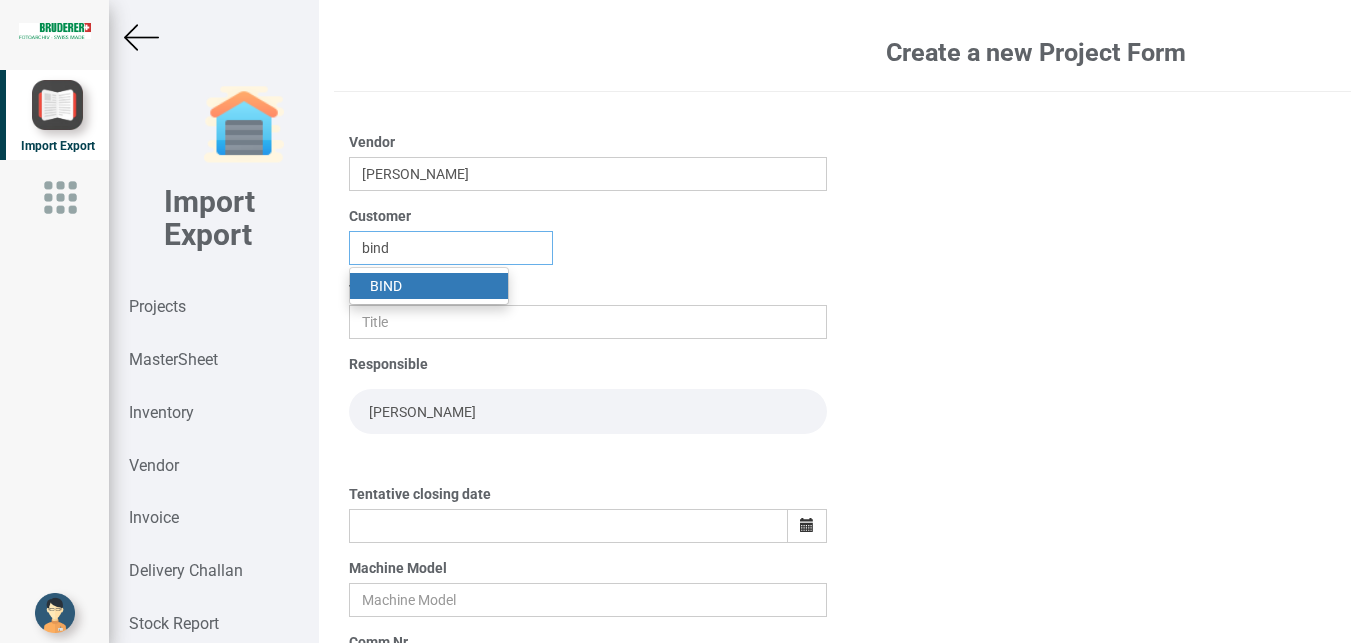 type on "BIND" 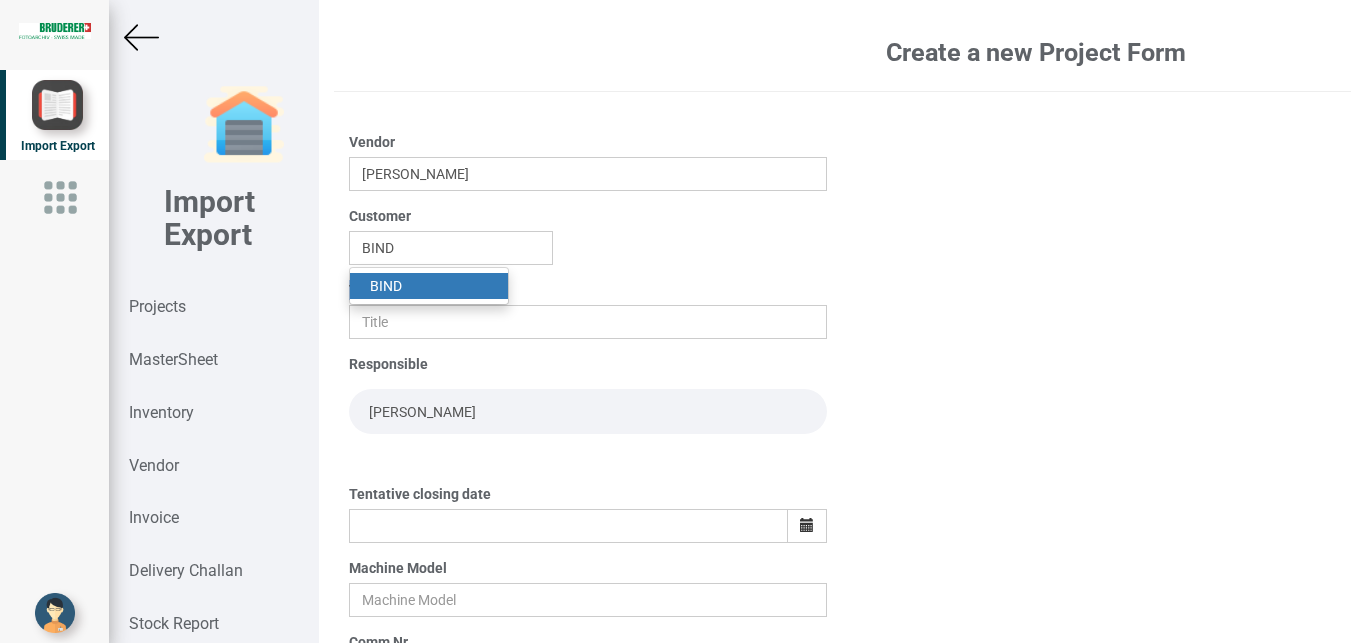 click on "Vendor
BRUDERER AG
Customer
BIND
BIND
Title
Responsible
Gopinath Anandan
Tentative closing date
Machine Model
Comm Nr
Quote Ref
Enquiry Ref
Reset
Save" at bounding box center [588, 500] 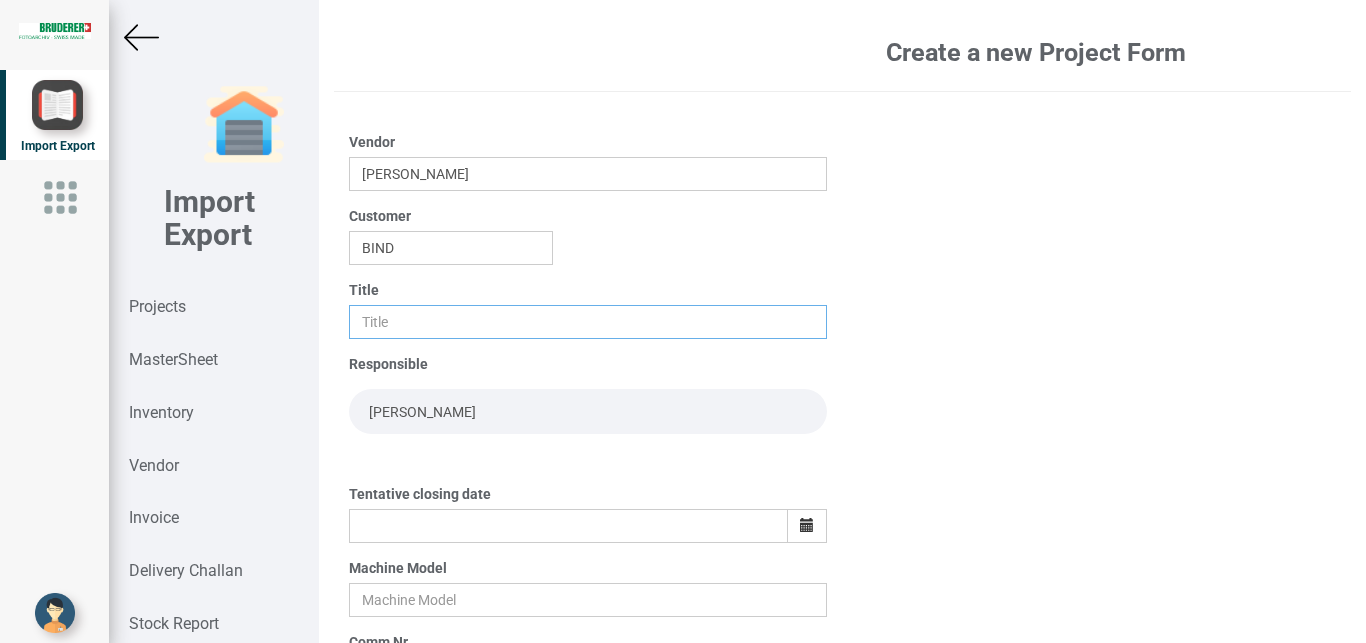 click at bounding box center [588, 322] 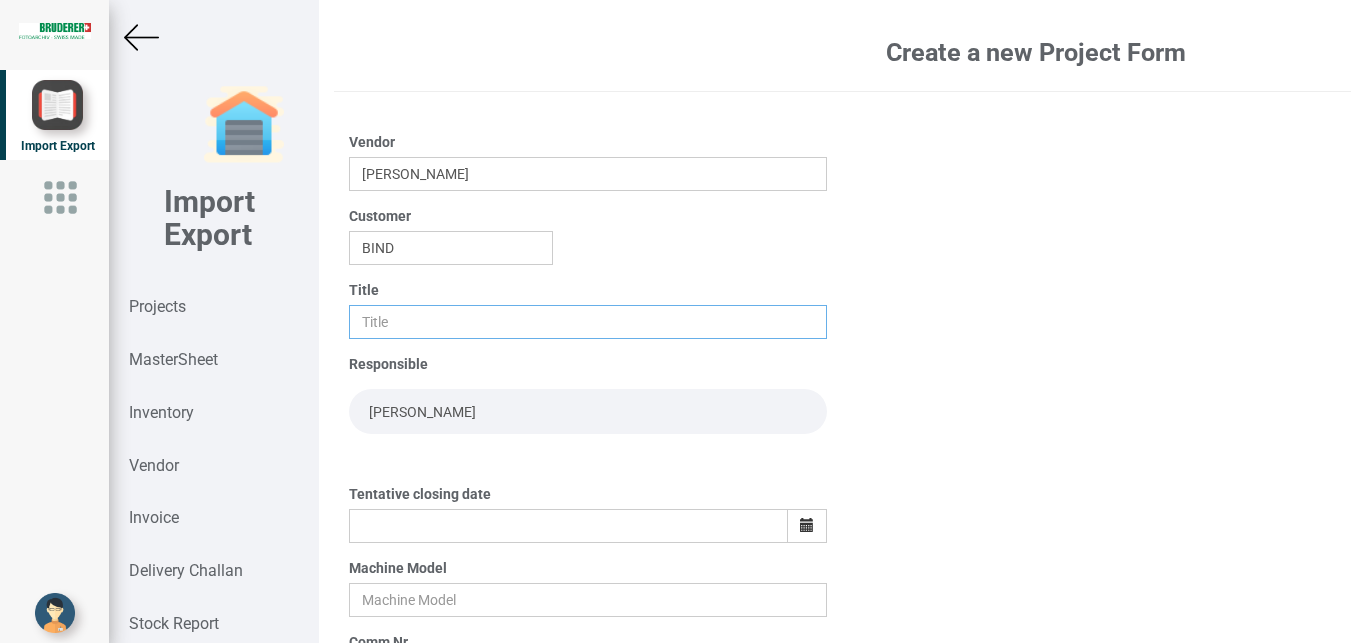 type on "O" 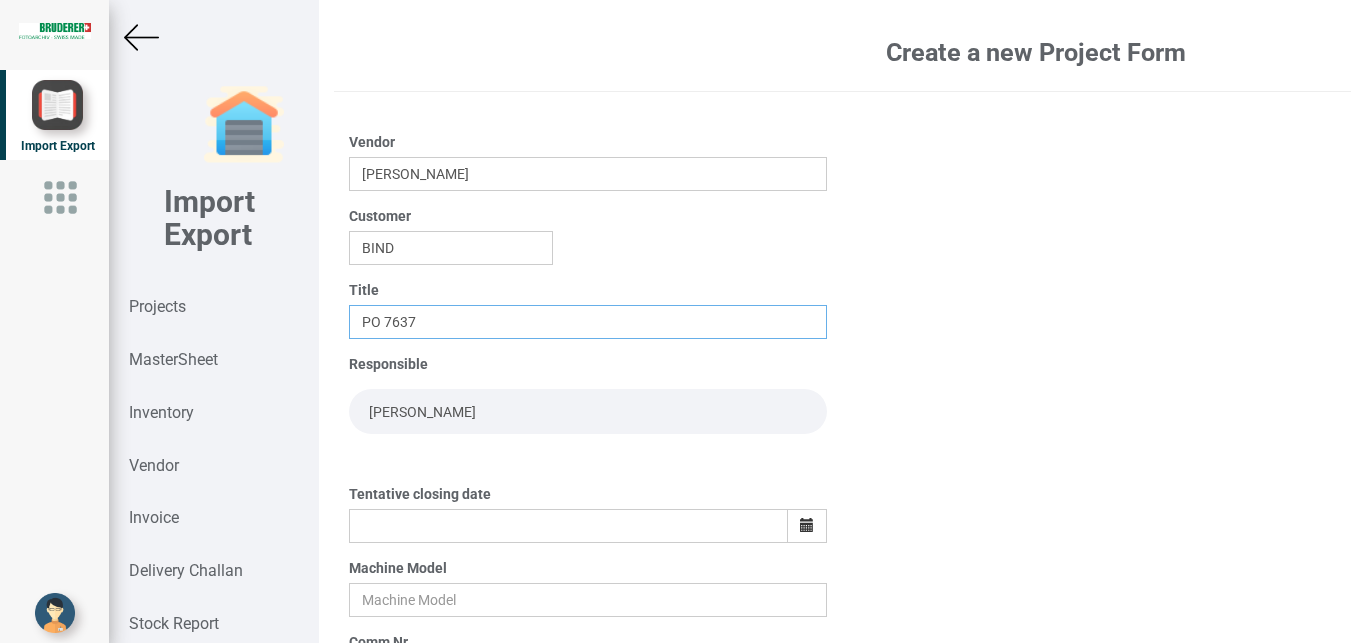 type on "PO 7637" 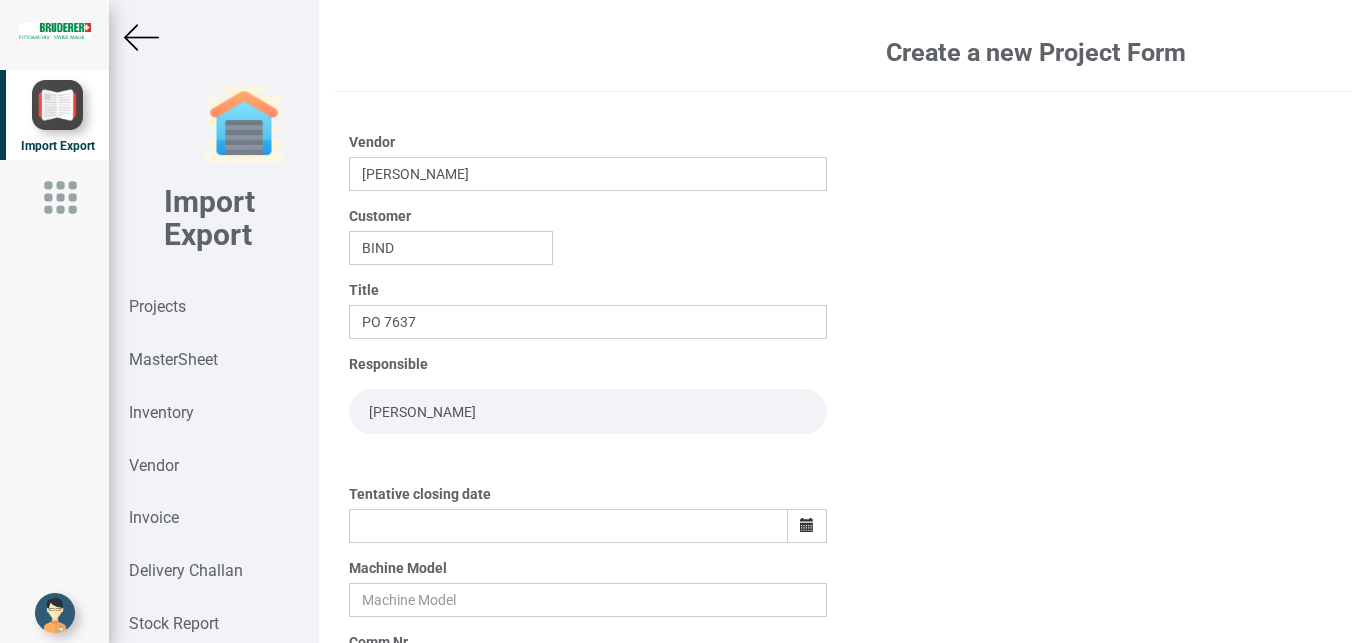 click on "[PERSON_NAME]" at bounding box center (588, 411) 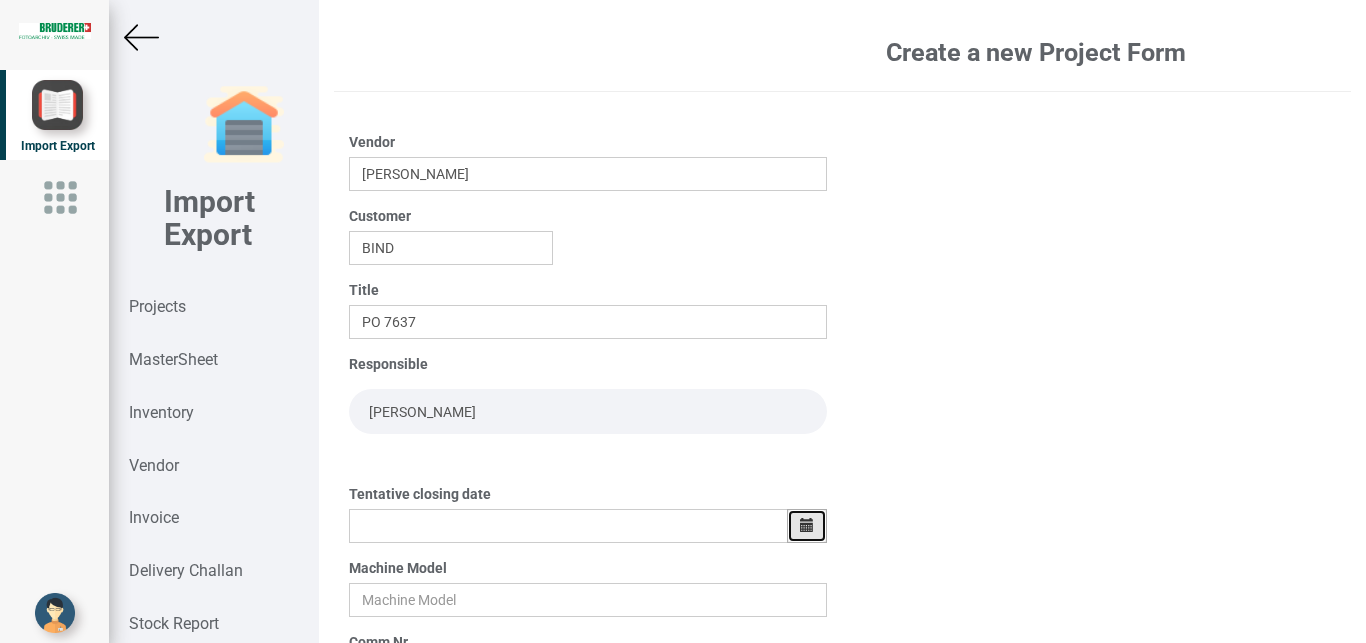 click at bounding box center (807, 526) 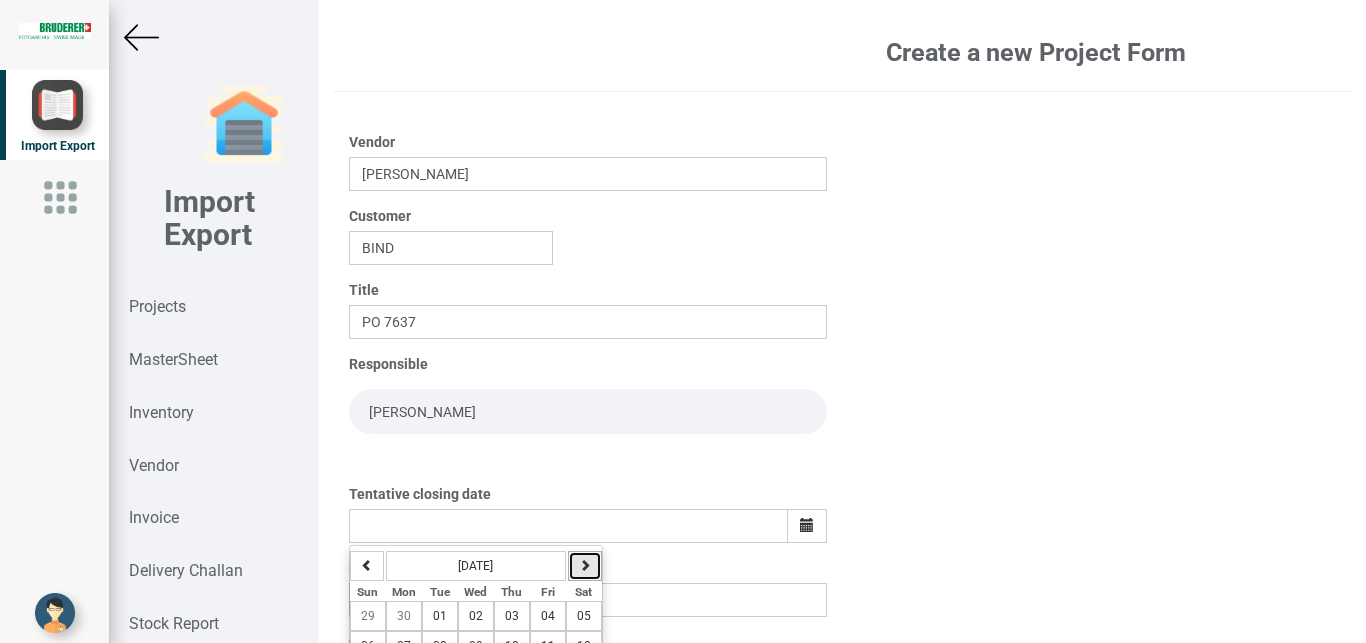 click at bounding box center [585, 565] 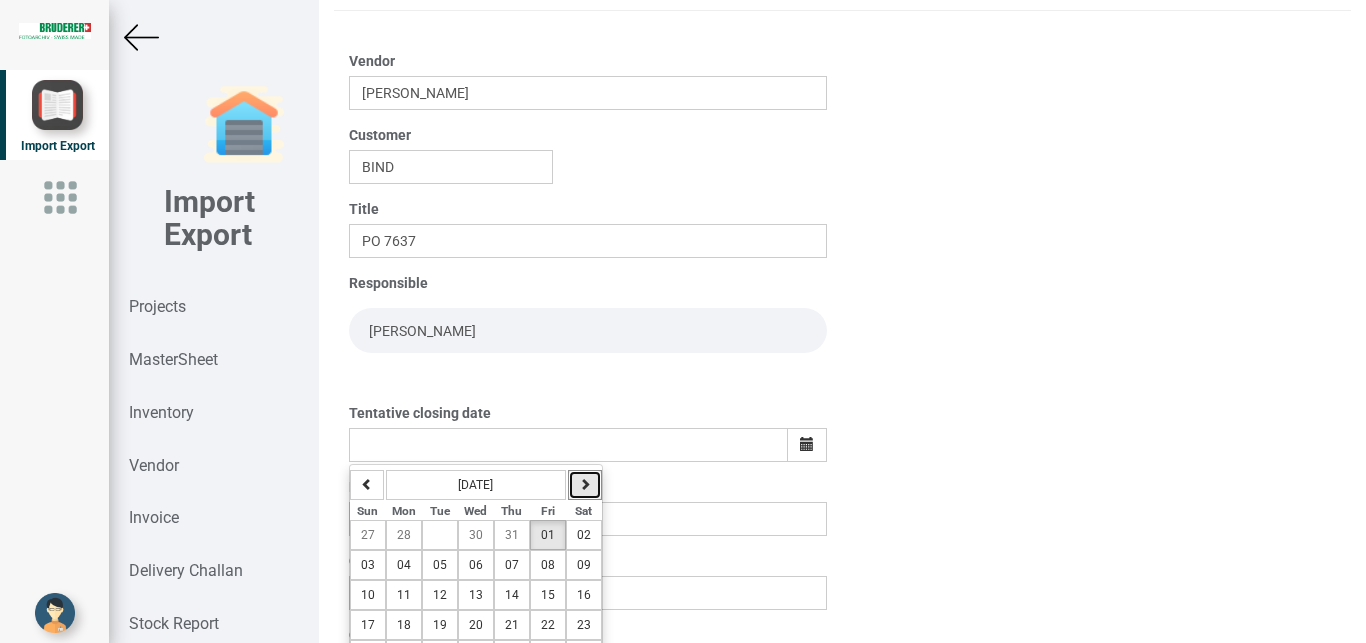 scroll, scrollTop: 91, scrollLeft: 0, axis: vertical 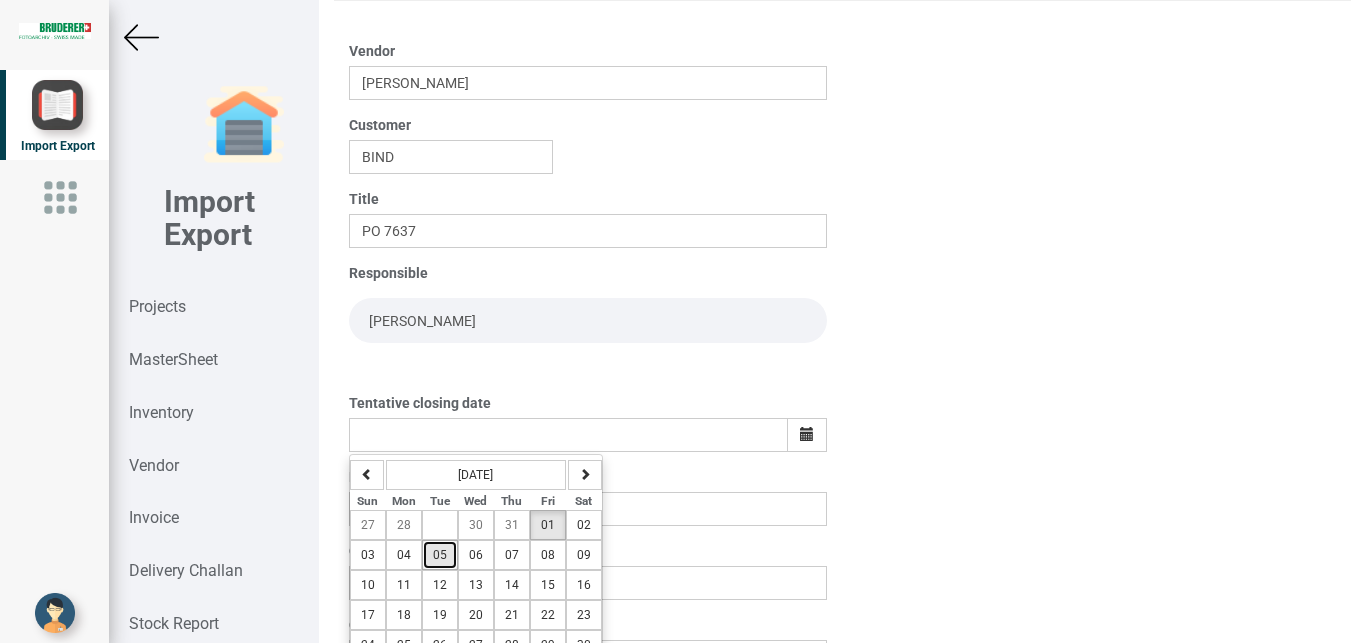 click on "05" at bounding box center (440, 555) 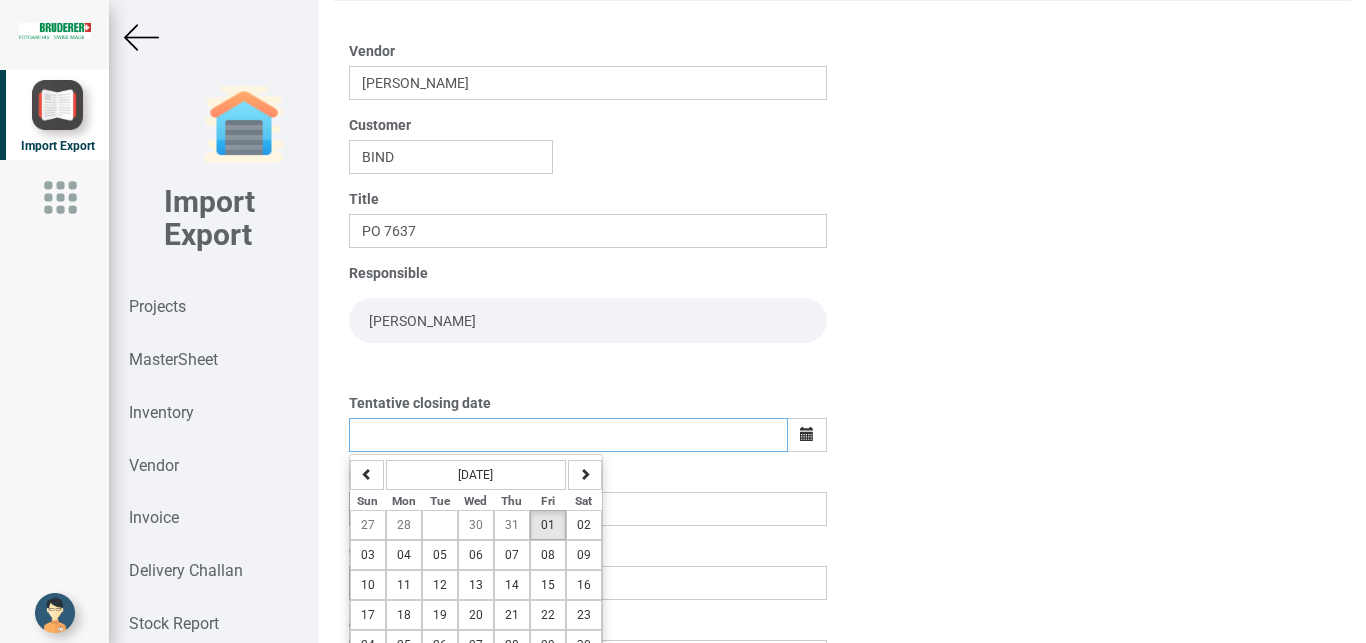 type on "05-August-2025" 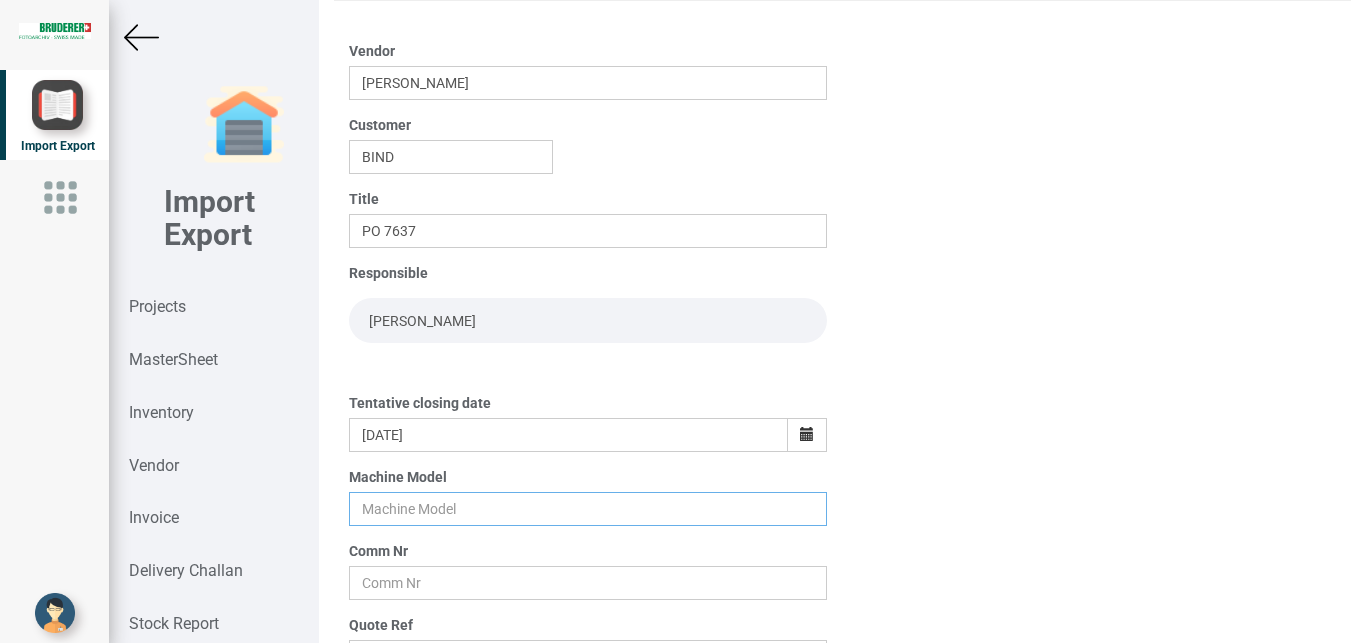click at bounding box center (588, 509) 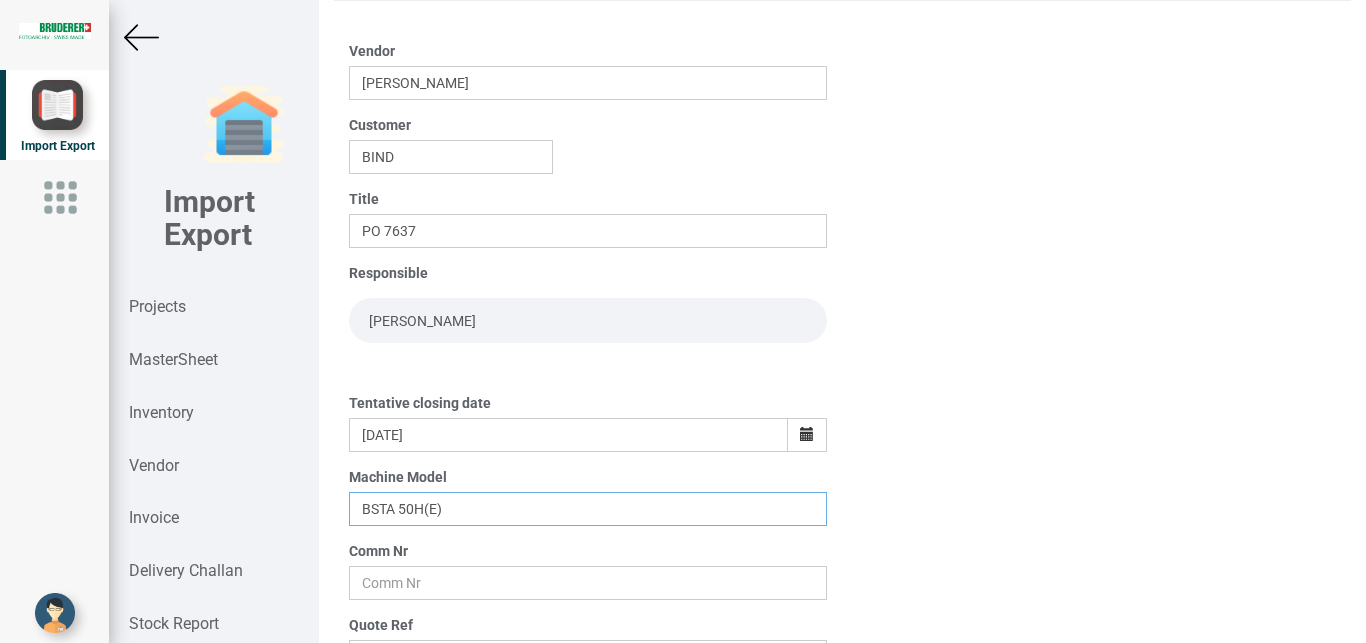 type on "BSTA 50H(E)" 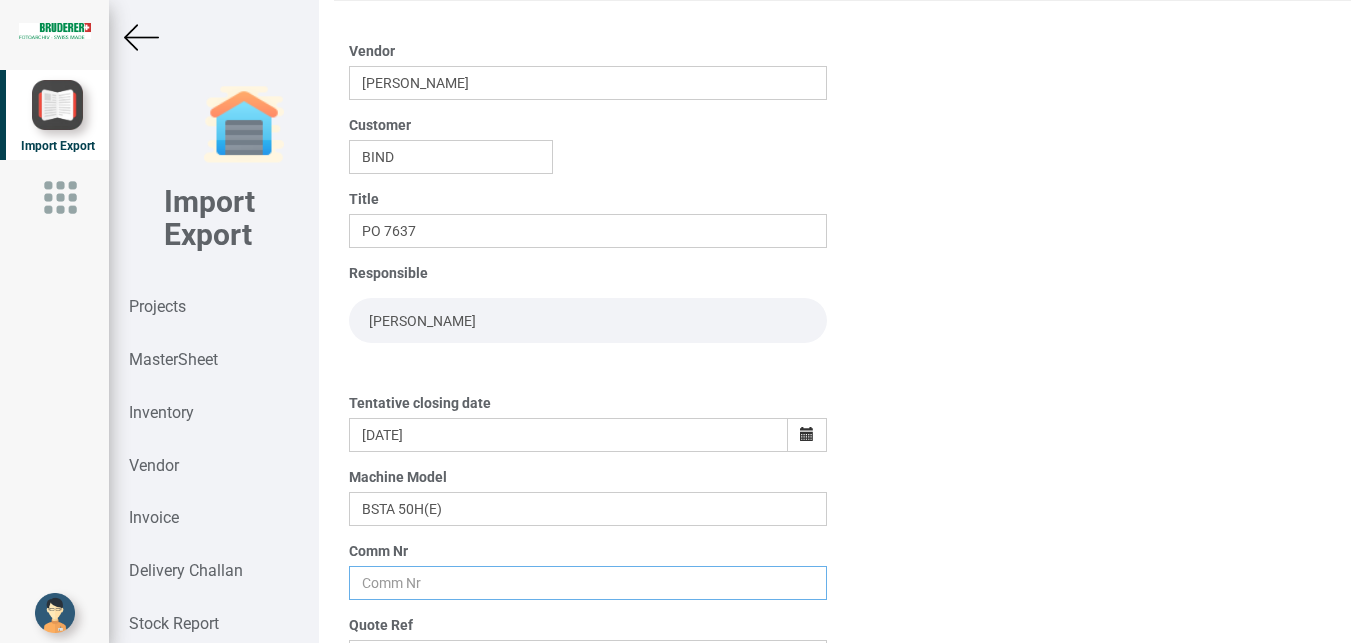 click at bounding box center [588, 583] 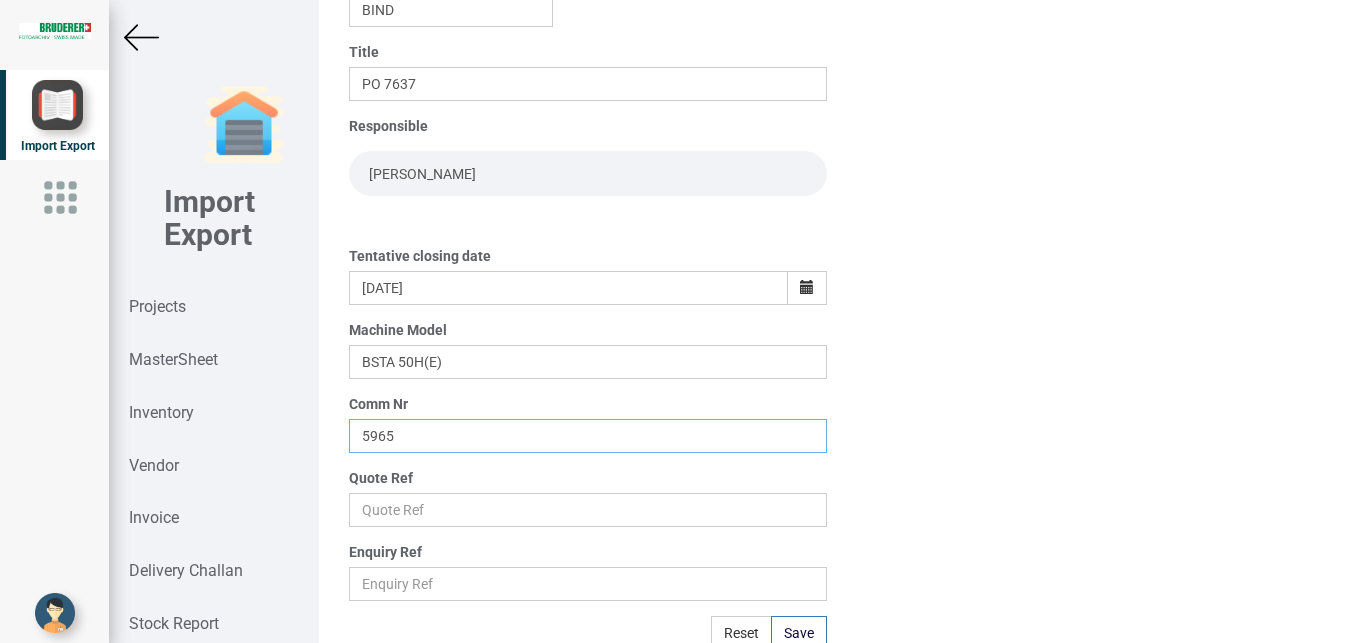 scroll, scrollTop: 240, scrollLeft: 0, axis: vertical 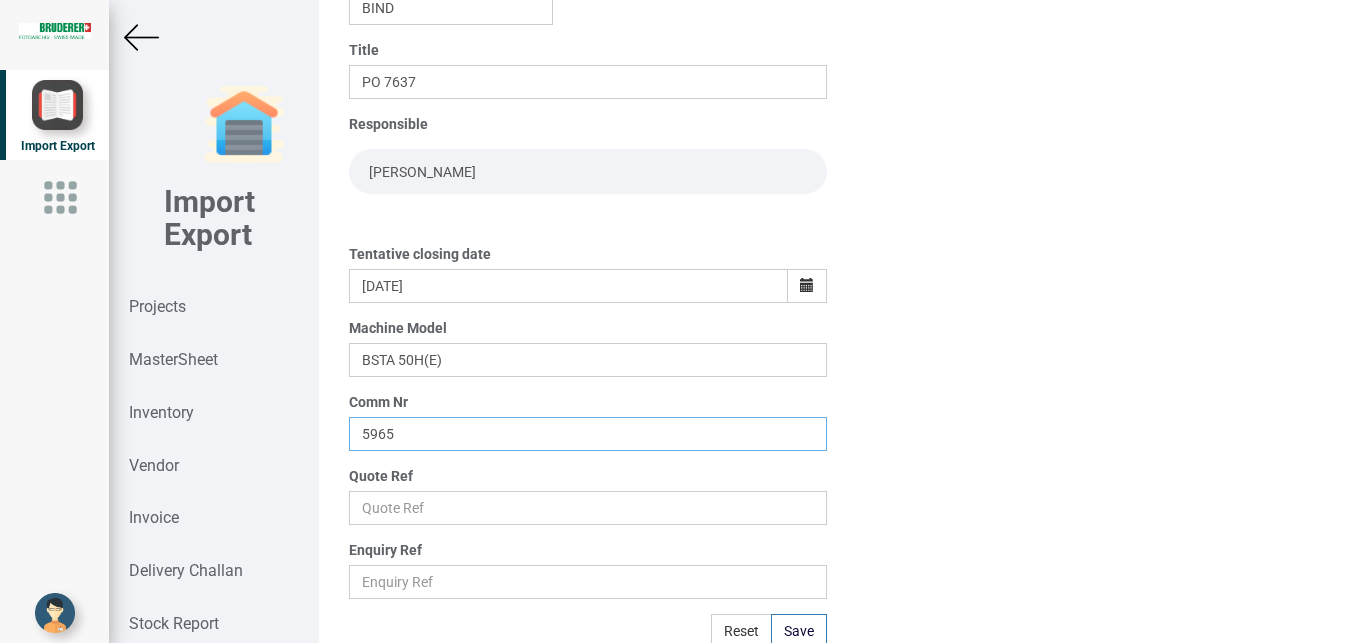 type on "5965" 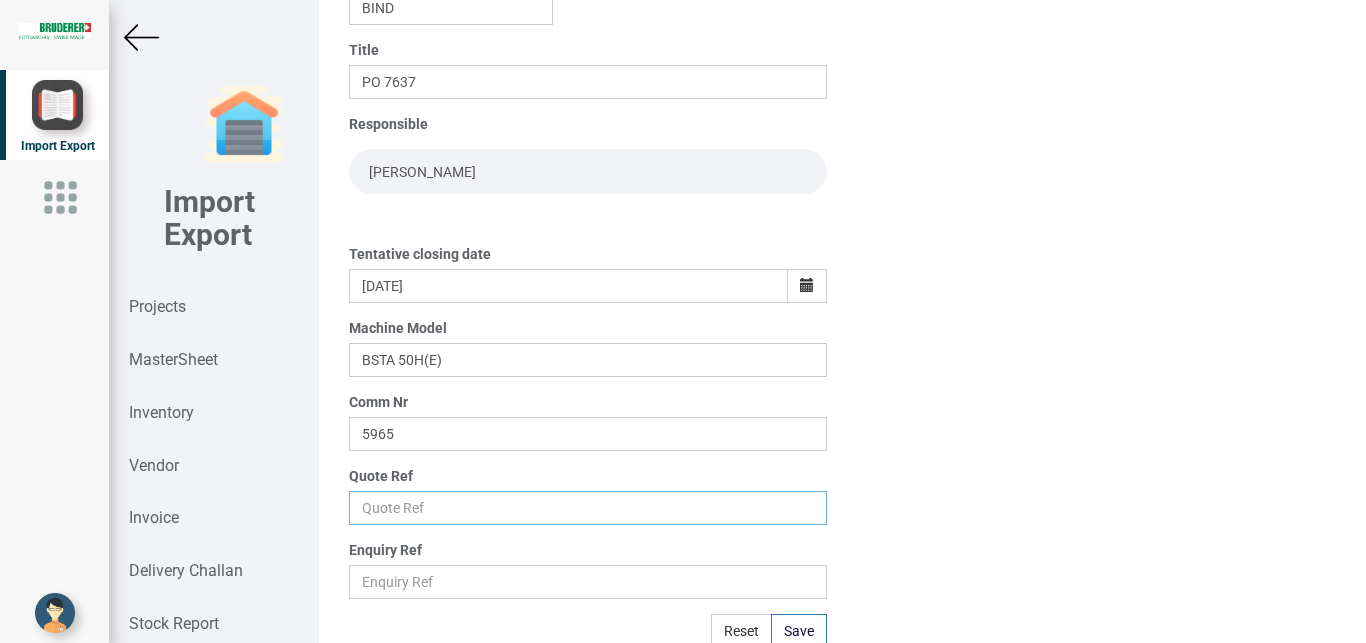 click at bounding box center [588, 508] 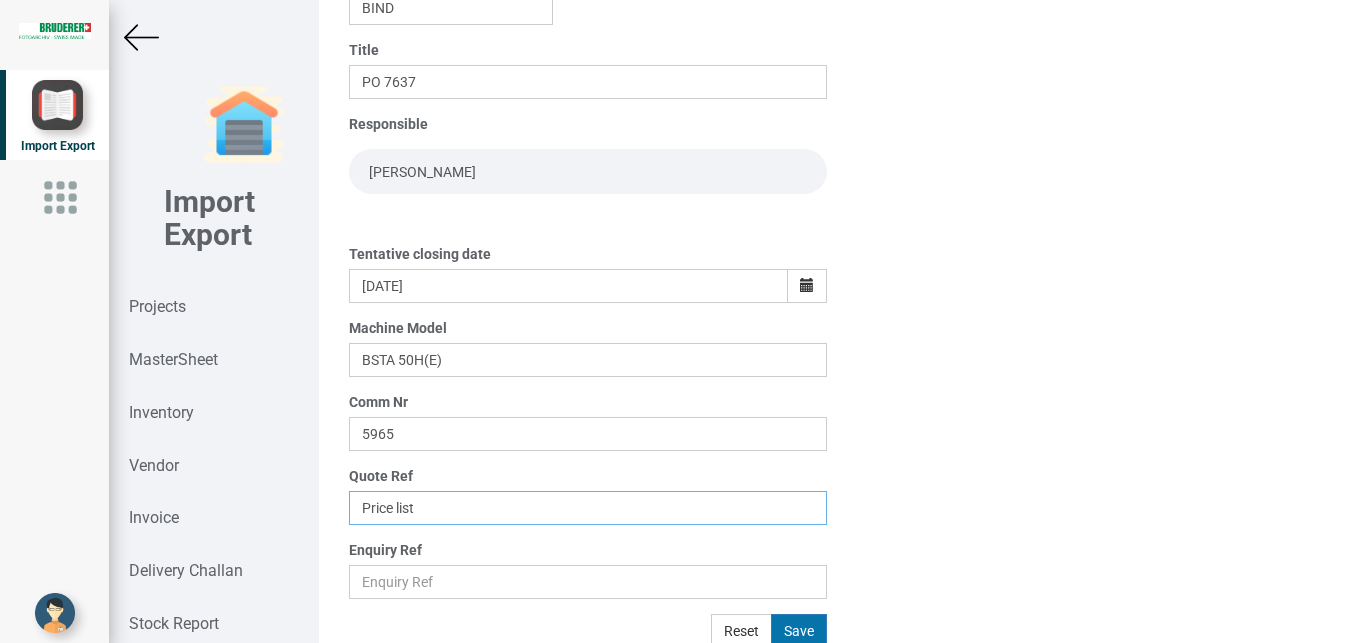 type on "Price list" 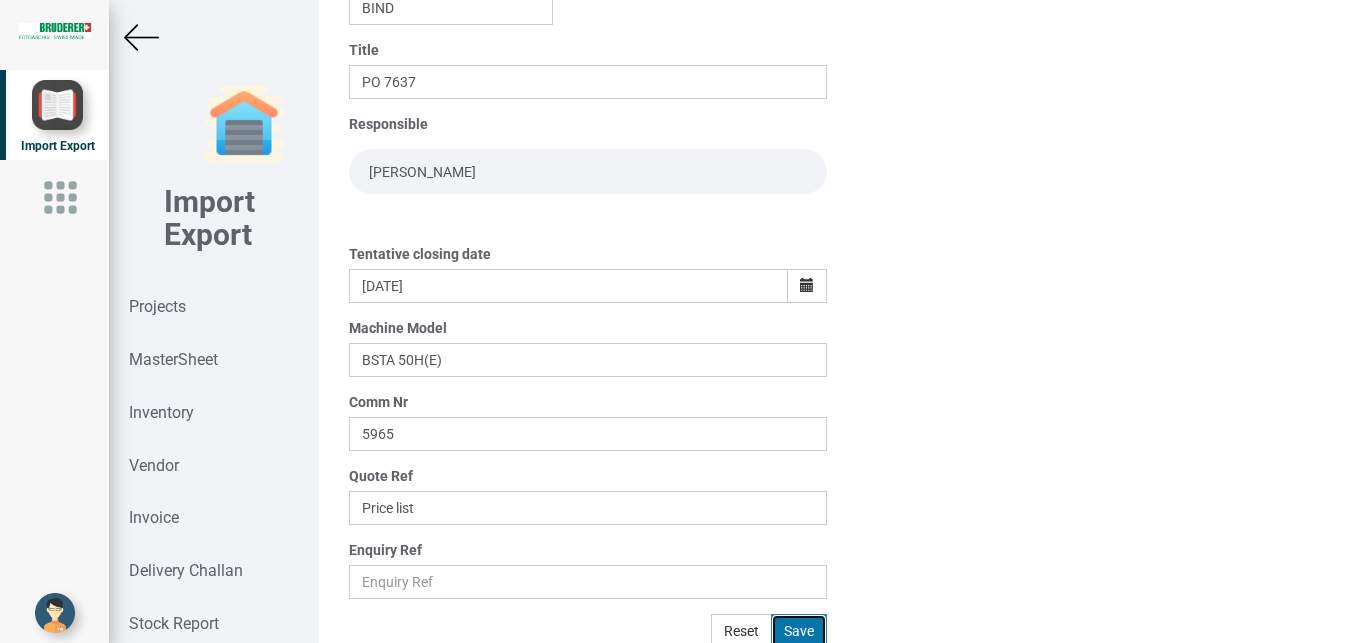 click on "Save" at bounding box center [799, 631] 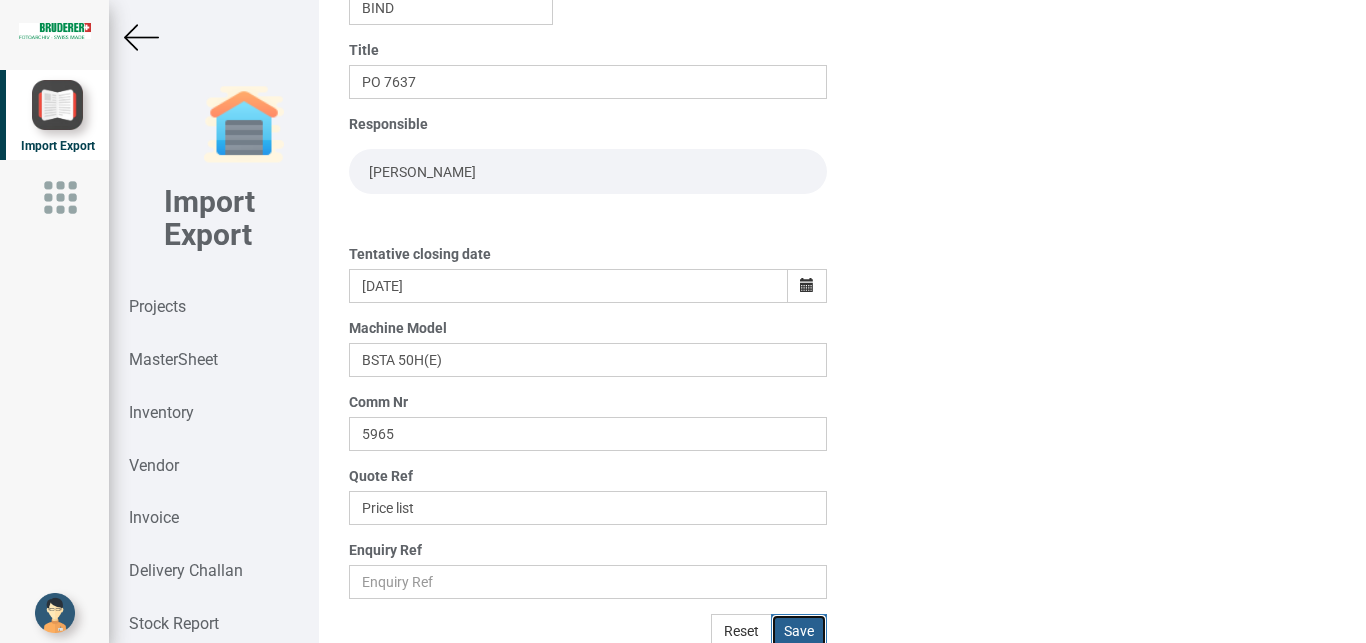 type 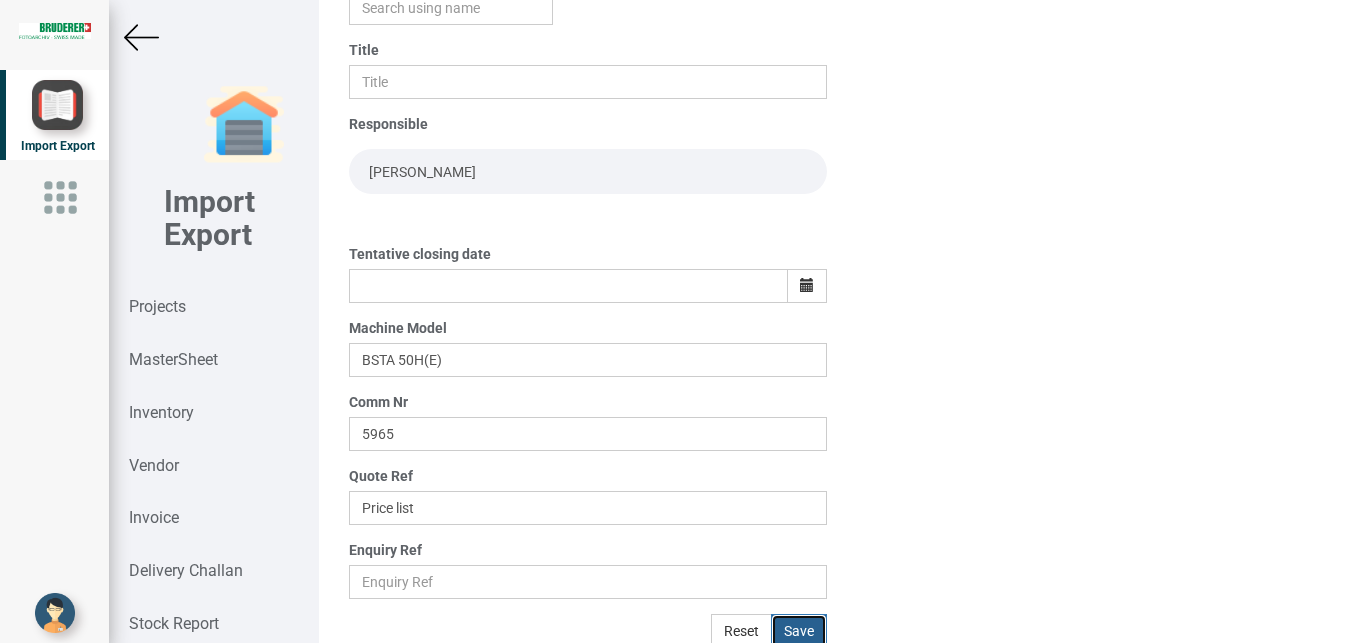 type 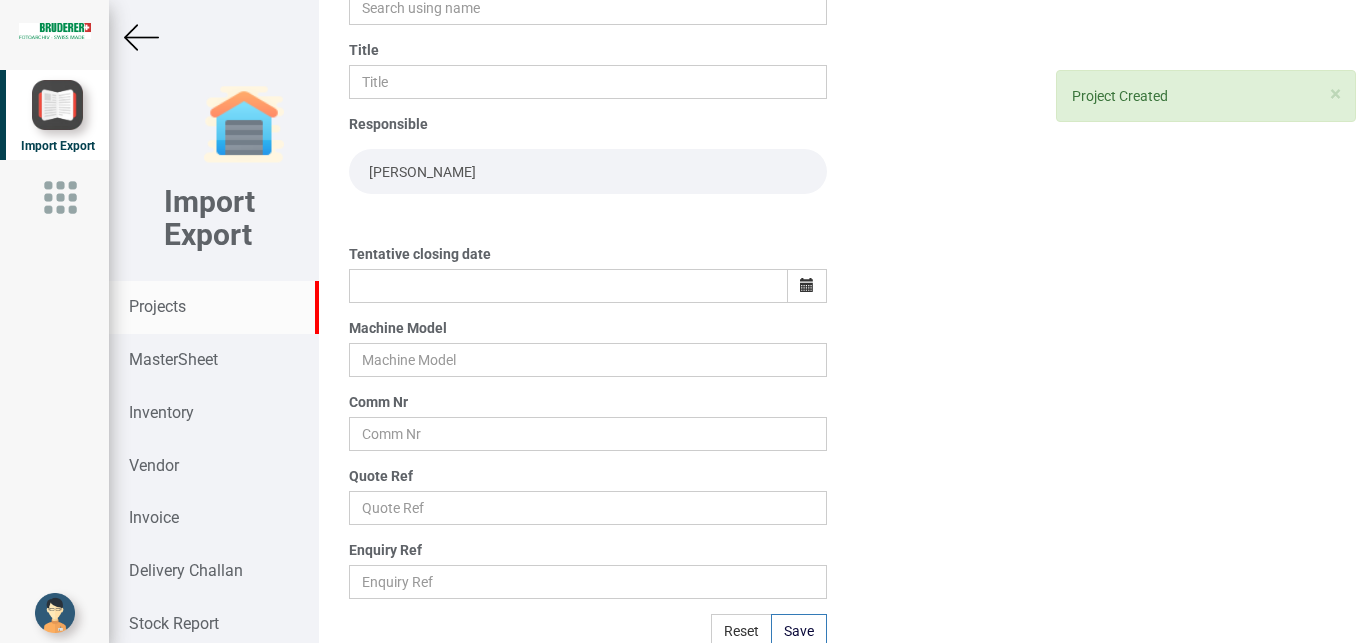 click on "Projects" at bounding box center (157, 306) 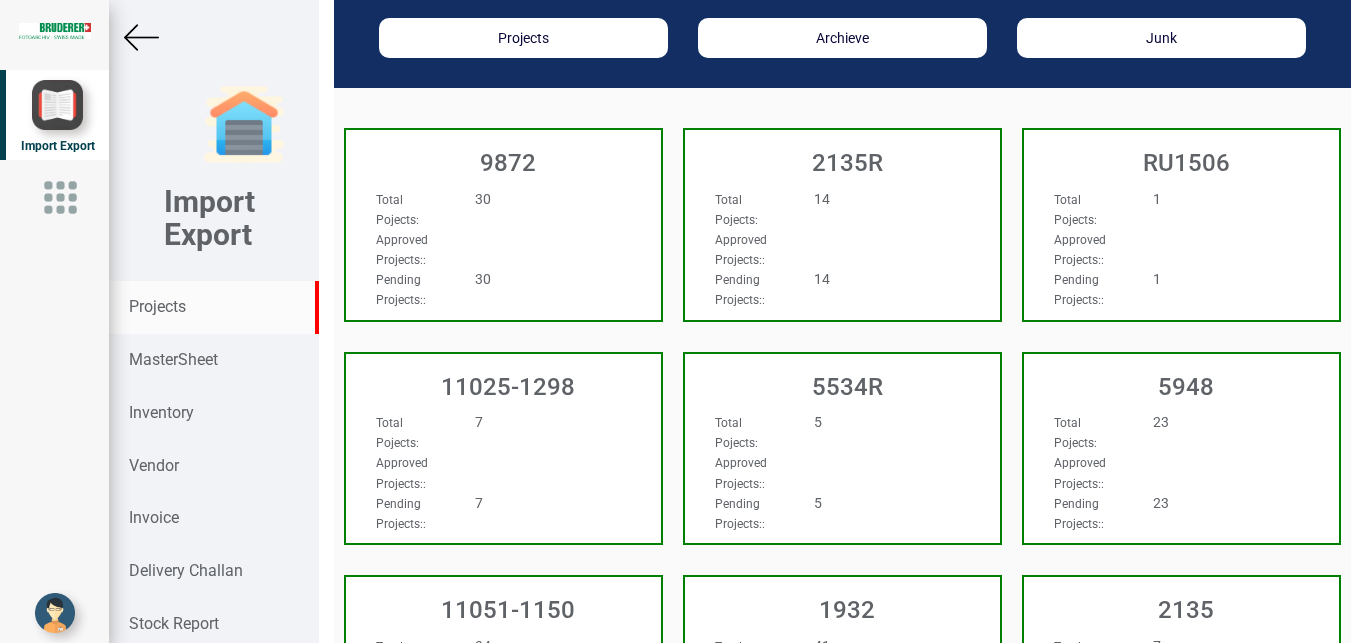 scroll, scrollTop: 0, scrollLeft: 0, axis: both 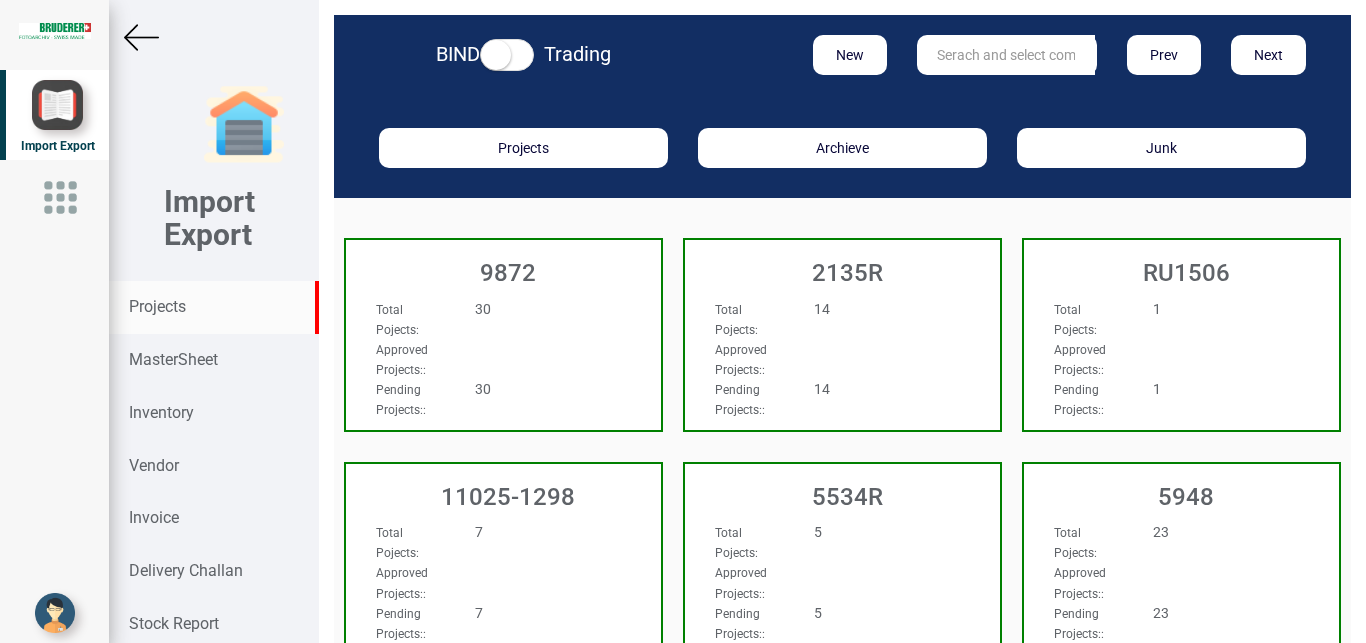 click at bounding box center [1006, 55] 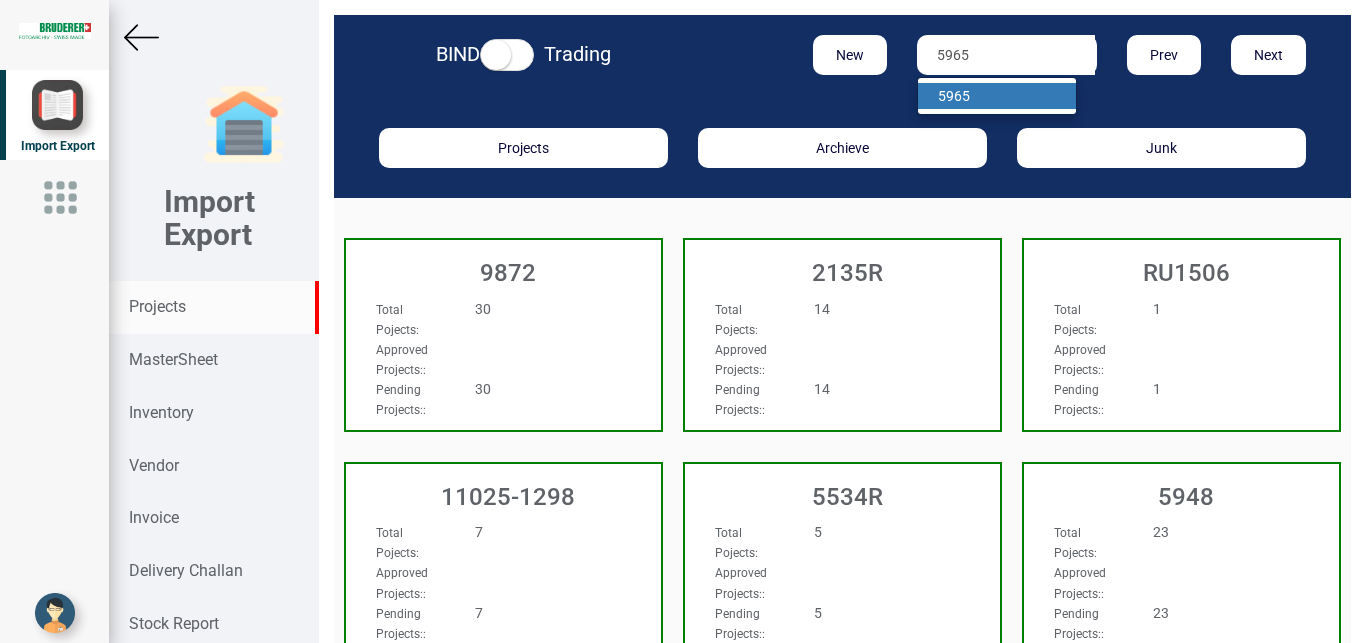 type on "5965" 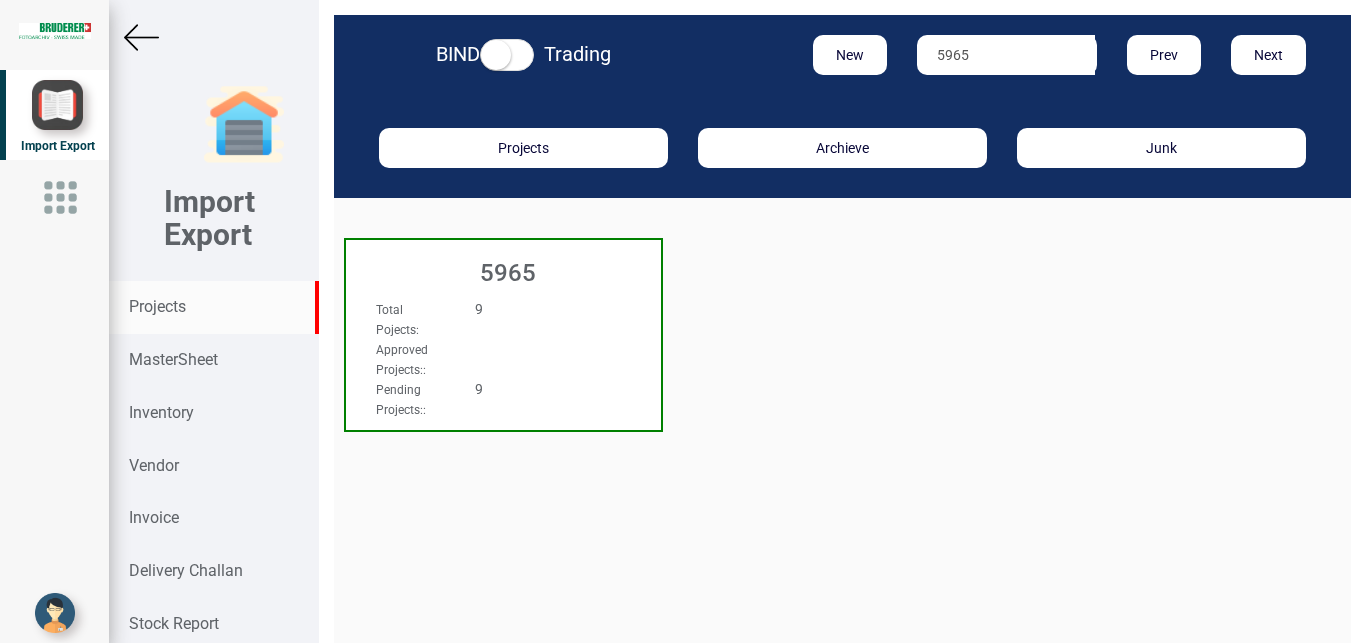 click on "9" at bounding box center (529, 389) 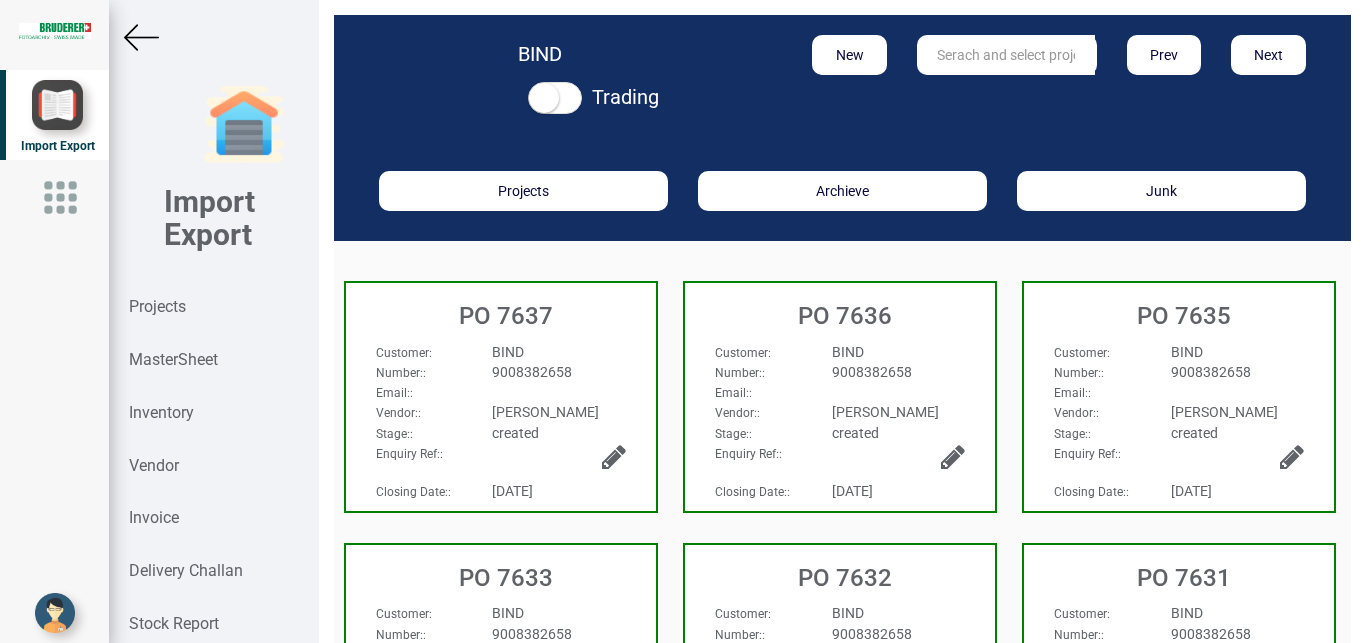 click on "PO 7635" at bounding box center (1179, 311) 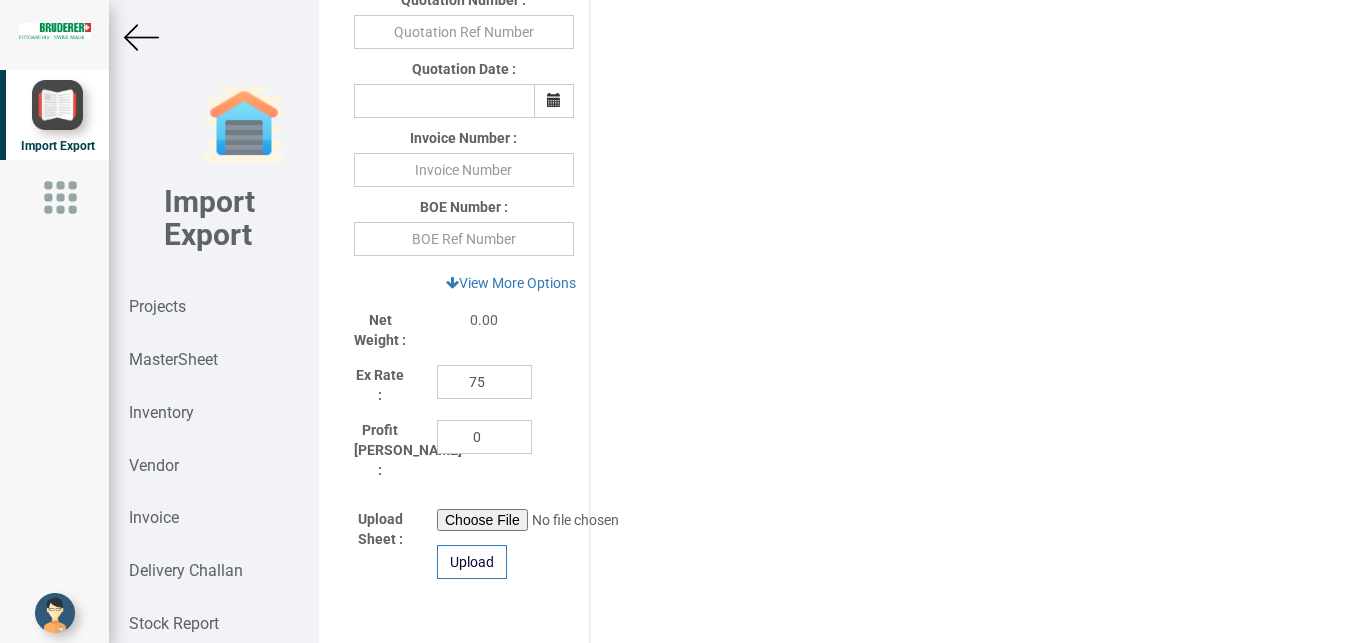 scroll, scrollTop: 843, scrollLeft: 0, axis: vertical 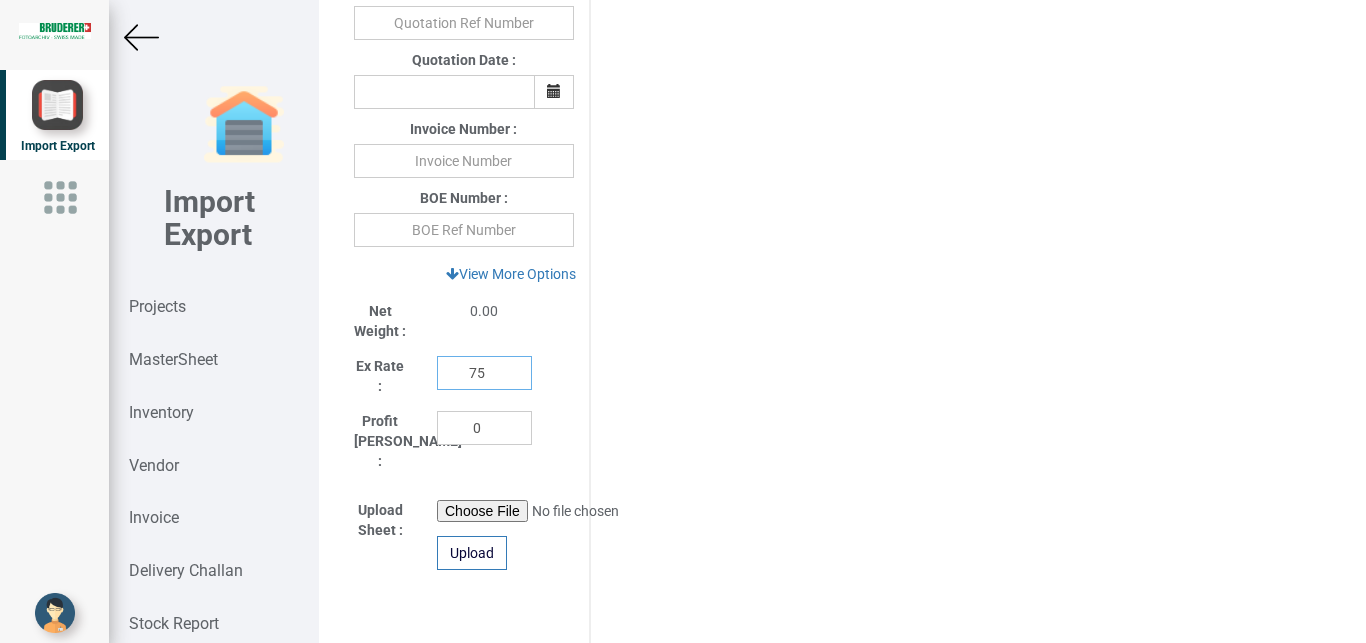 drag, startPoint x: 486, startPoint y: 376, endPoint x: 402, endPoint y: 382, distance: 84.21401 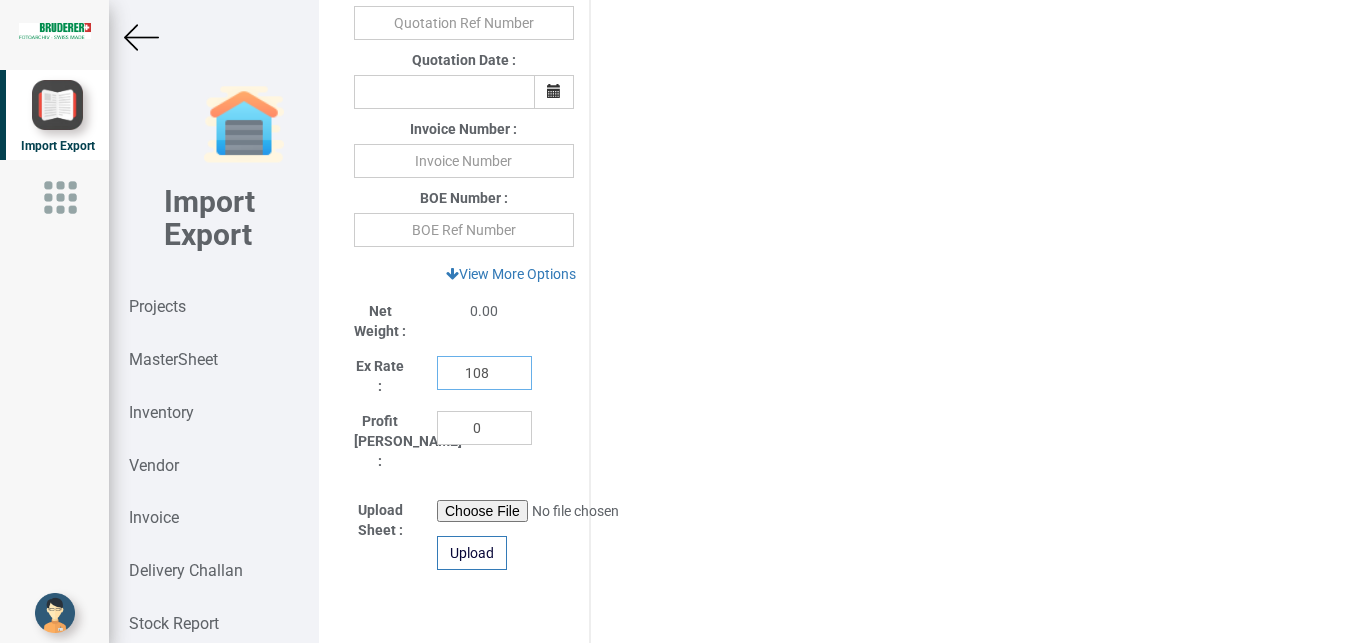type on "108" 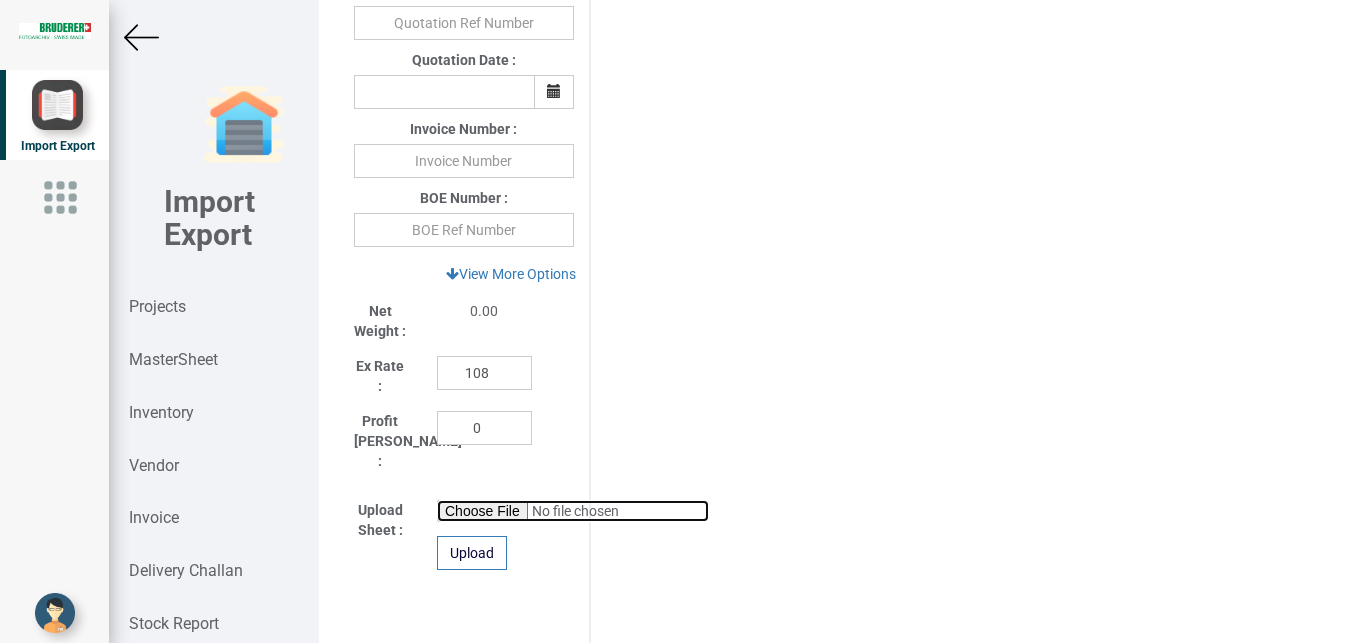 click at bounding box center [573, 511] 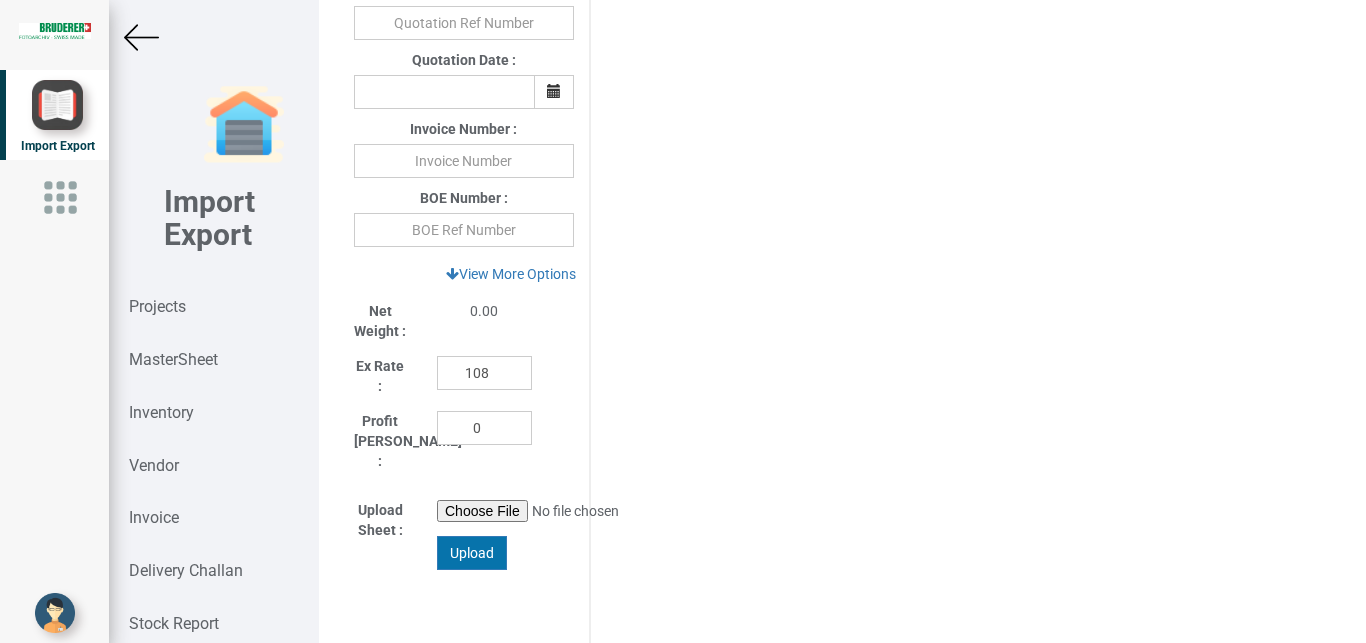 click on "Upload" at bounding box center [472, 553] 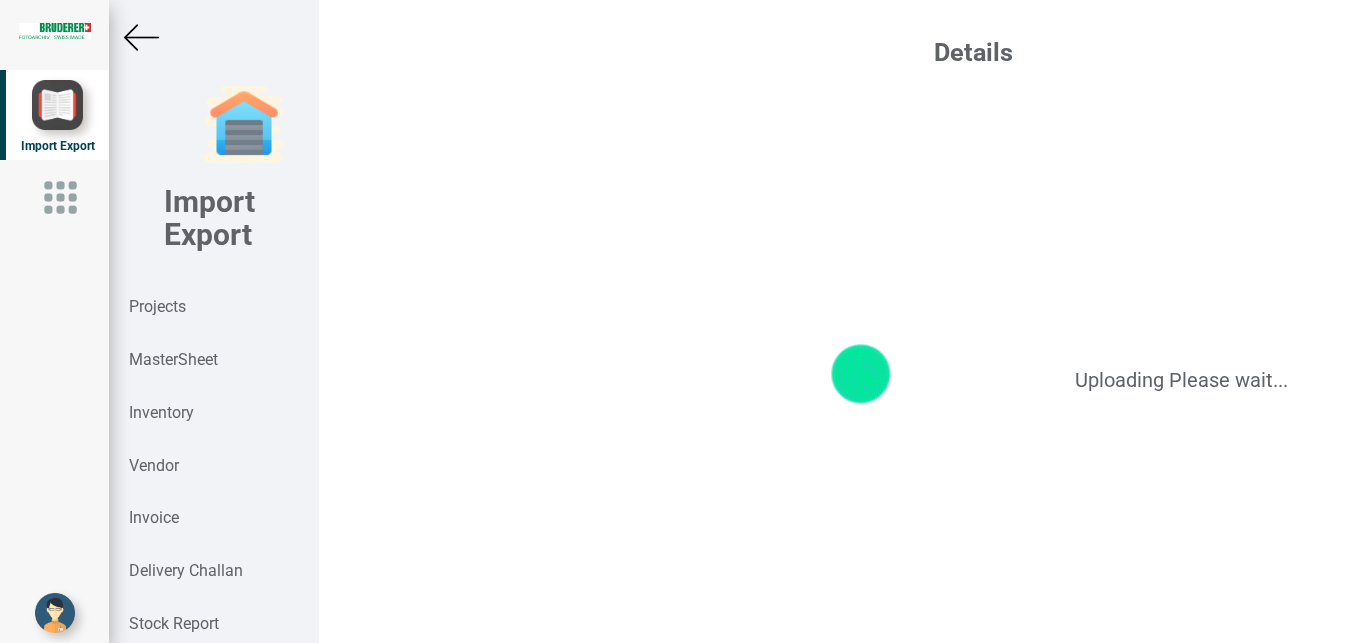 scroll, scrollTop: 0, scrollLeft: 0, axis: both 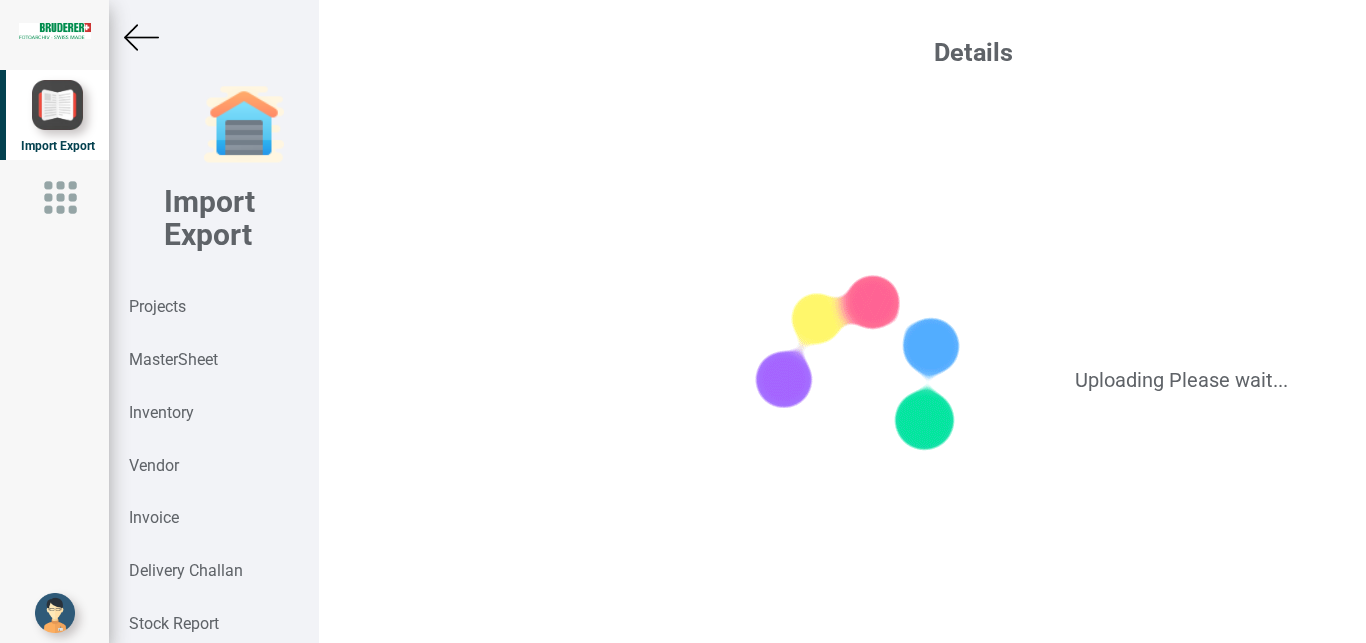 click at bounding box center [141, 37] 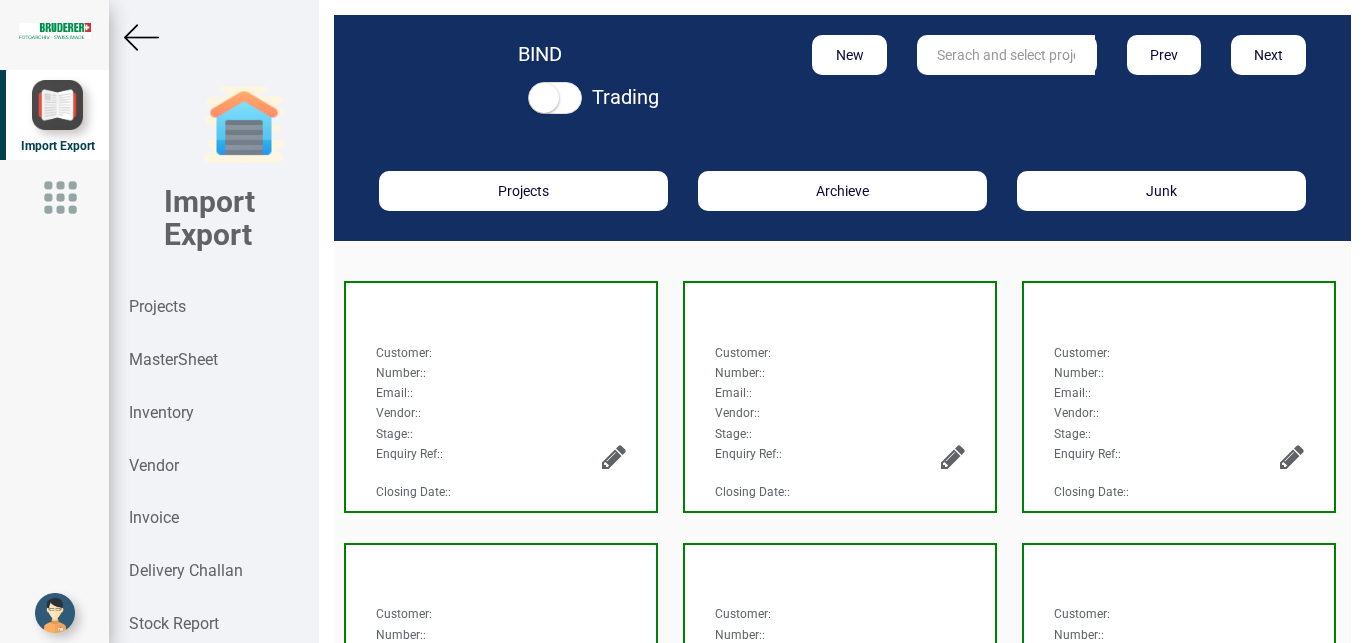 click on "Customer  :" at bounding box center (1097, 352) 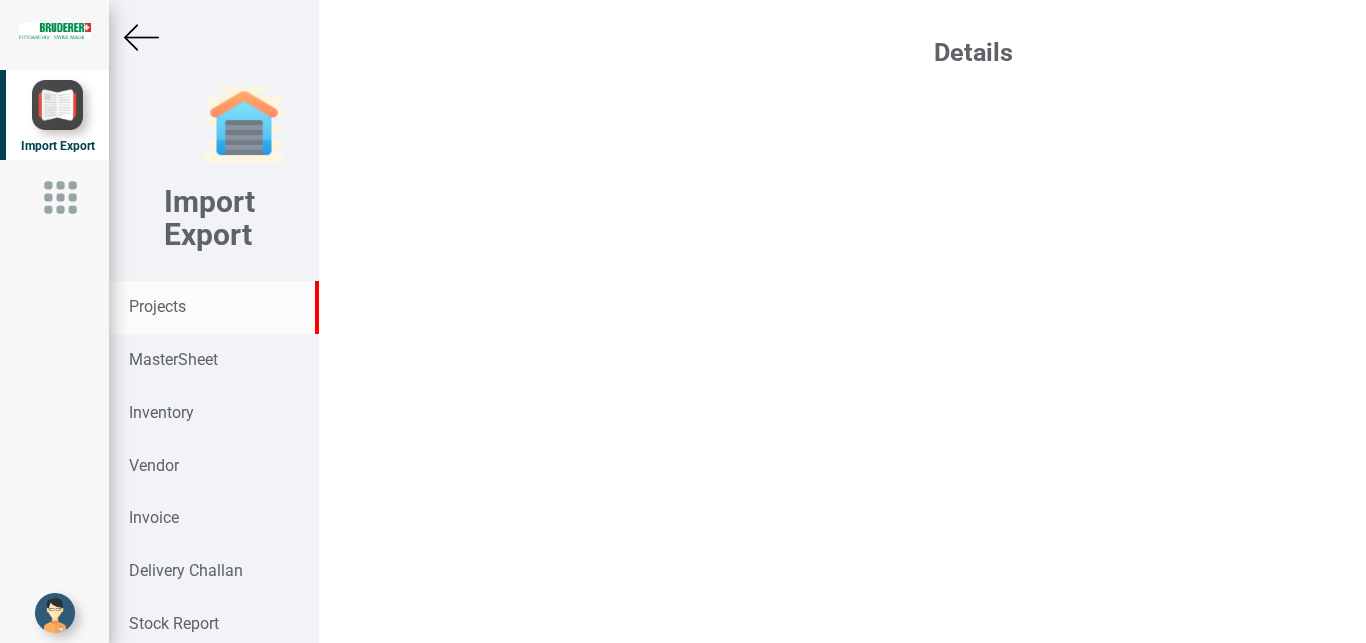 click on "Projects" at bounding box center [157, 306] 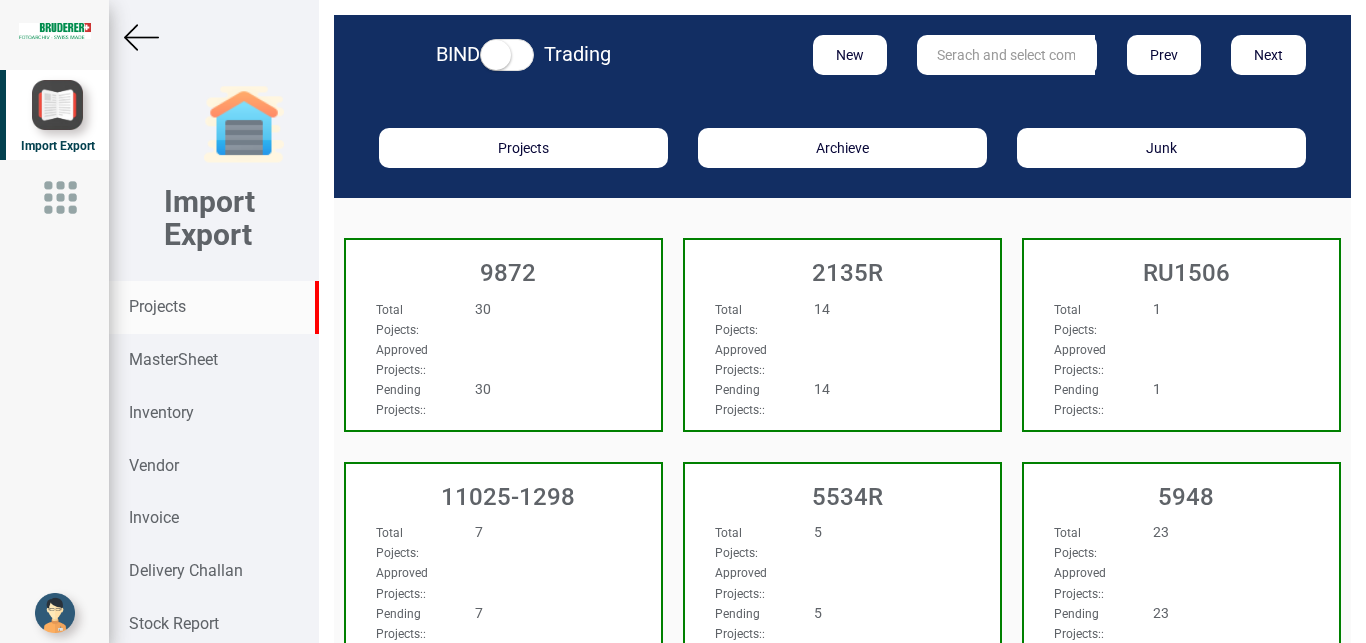 click on "Projects" at bounding box center (157, 306) 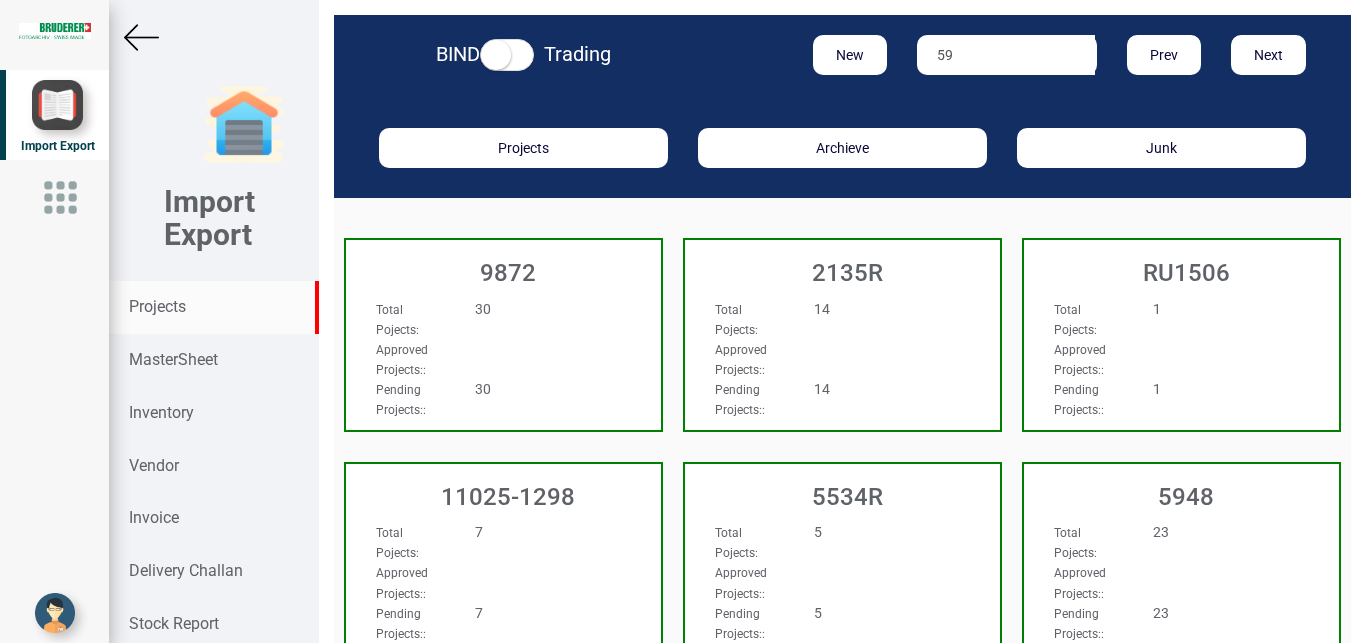 type on "5" 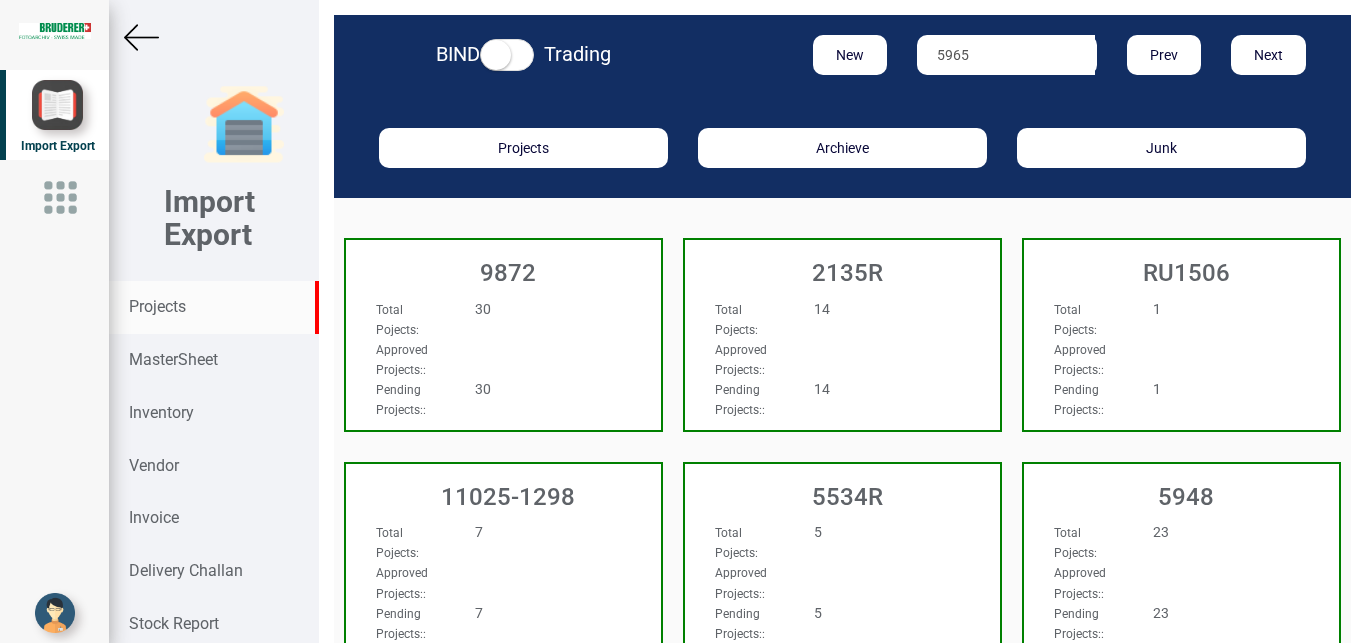 type on "5965" 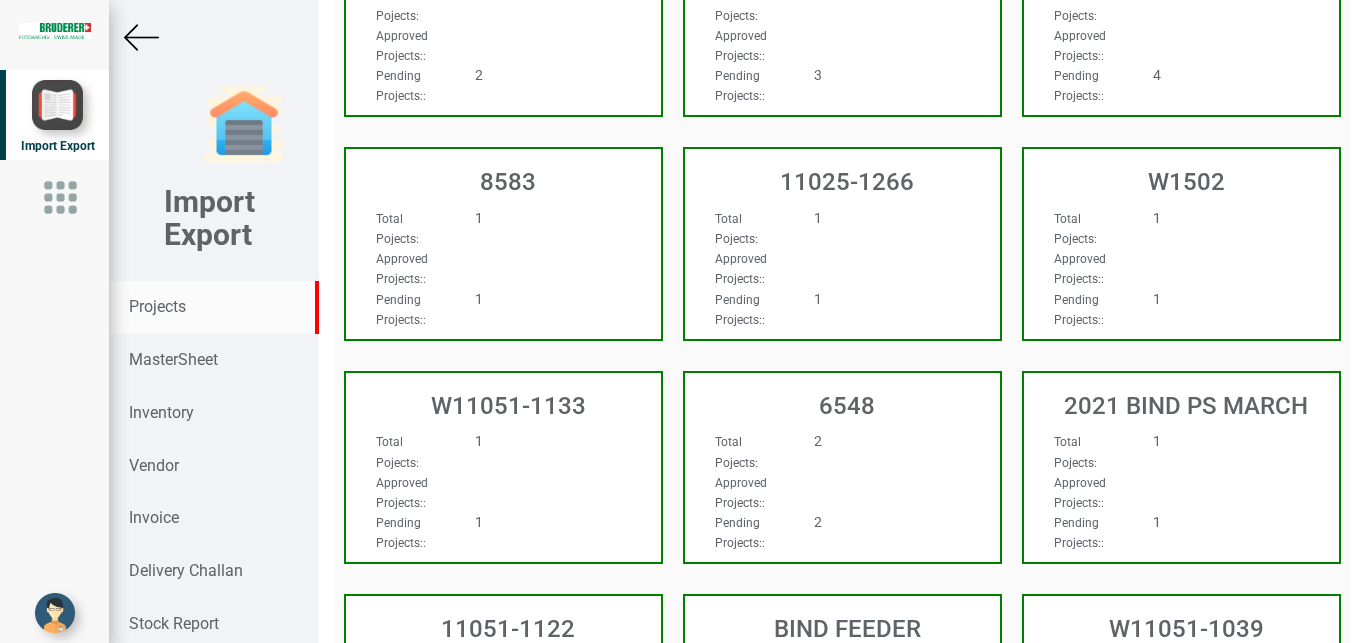 scroll, scrollTop: 0, scrollLeft: 0, axis: both 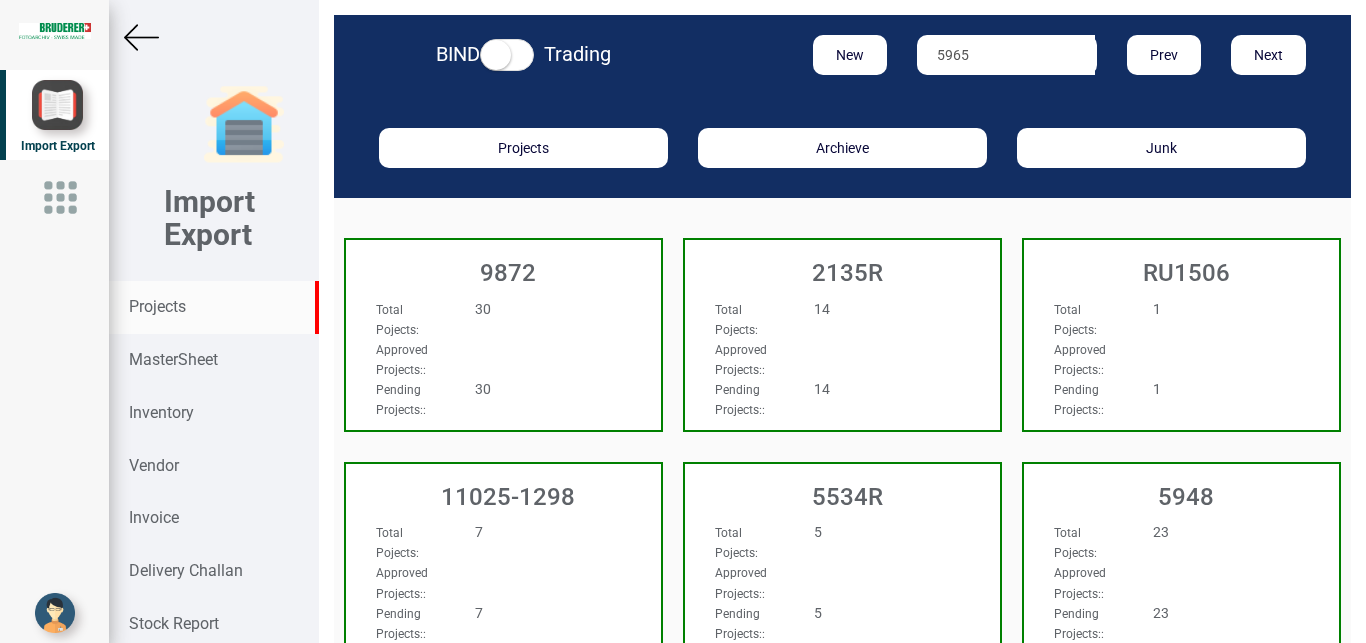 click on "Projects" at bounding box center (157, 306) 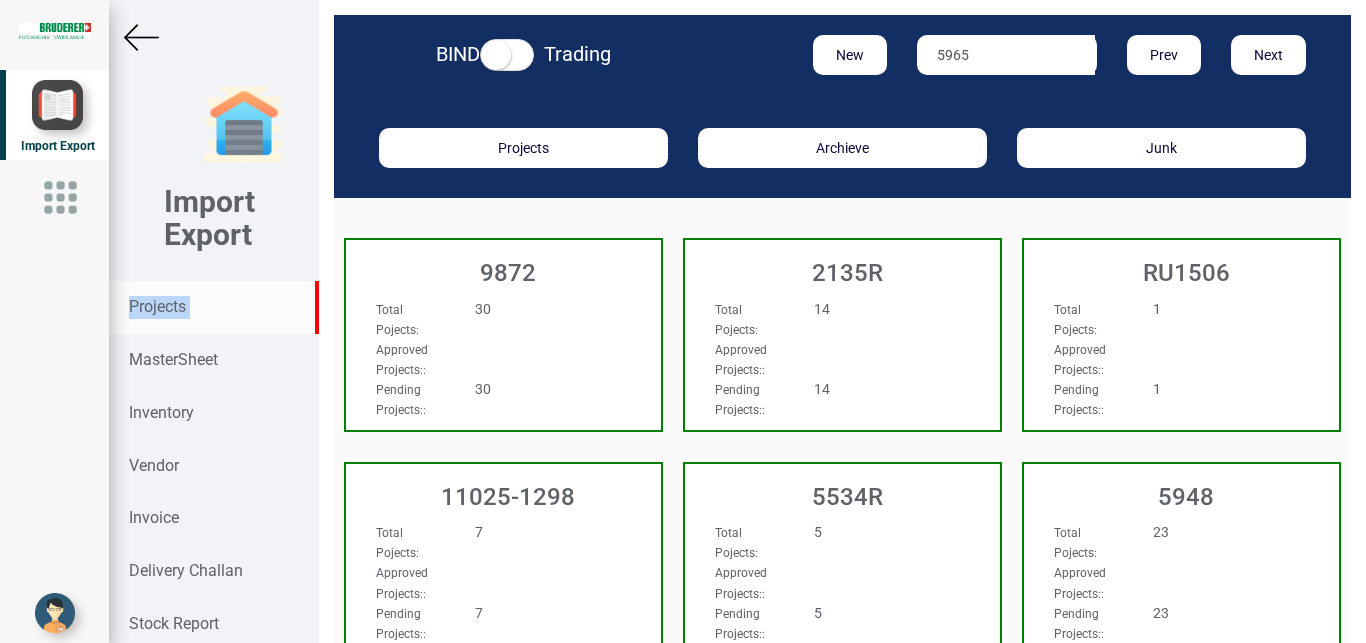click on "Projects" at bounding box center (157, 306) 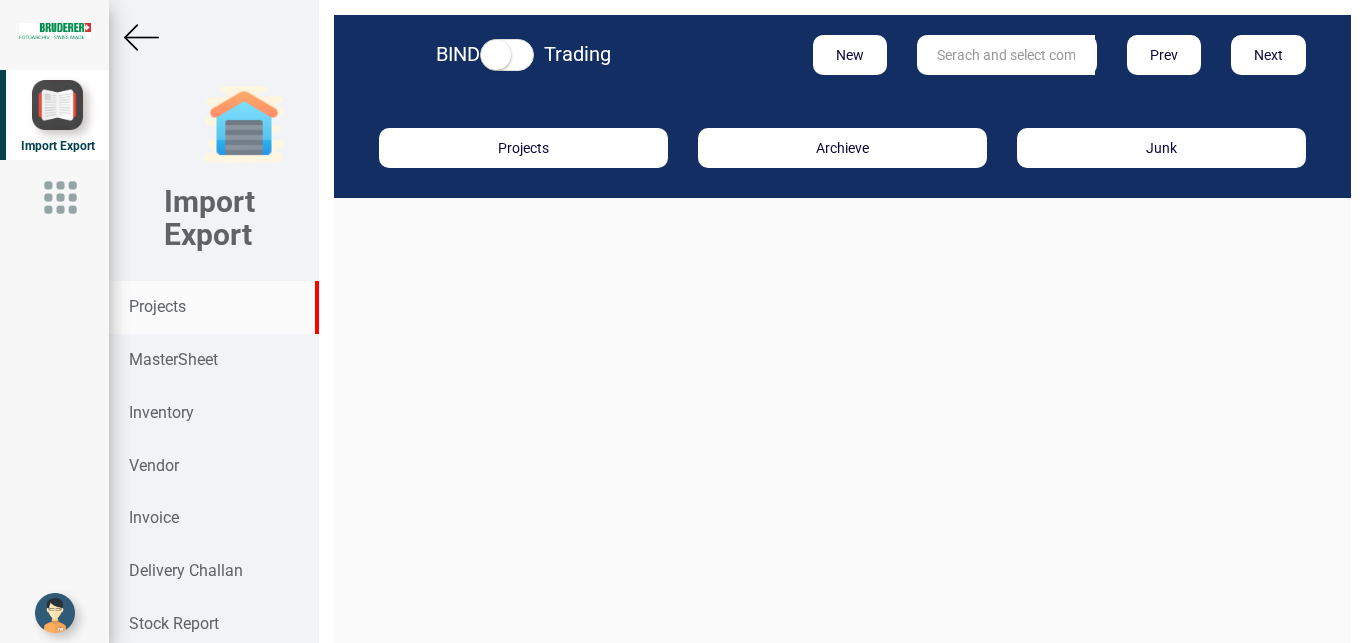 scroll, scrollTop: 0, scrollLeft: 0, axis: both 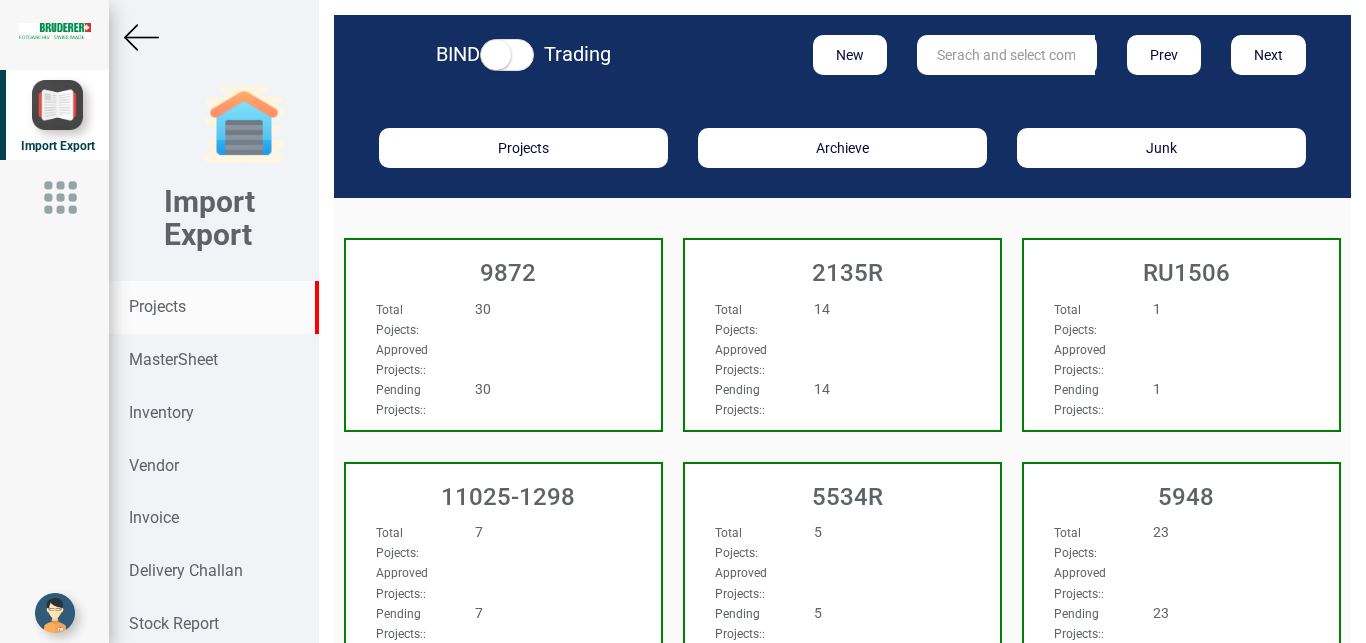 click at bounding box center (1006, 55) 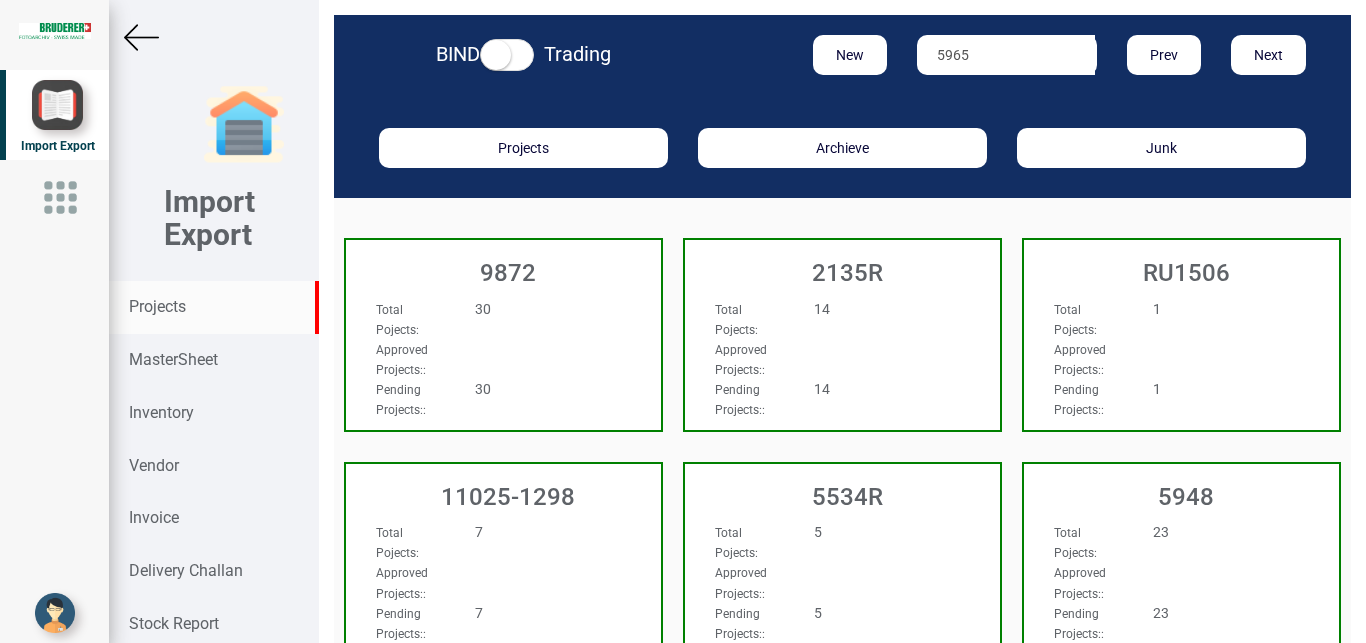 type on "5965" 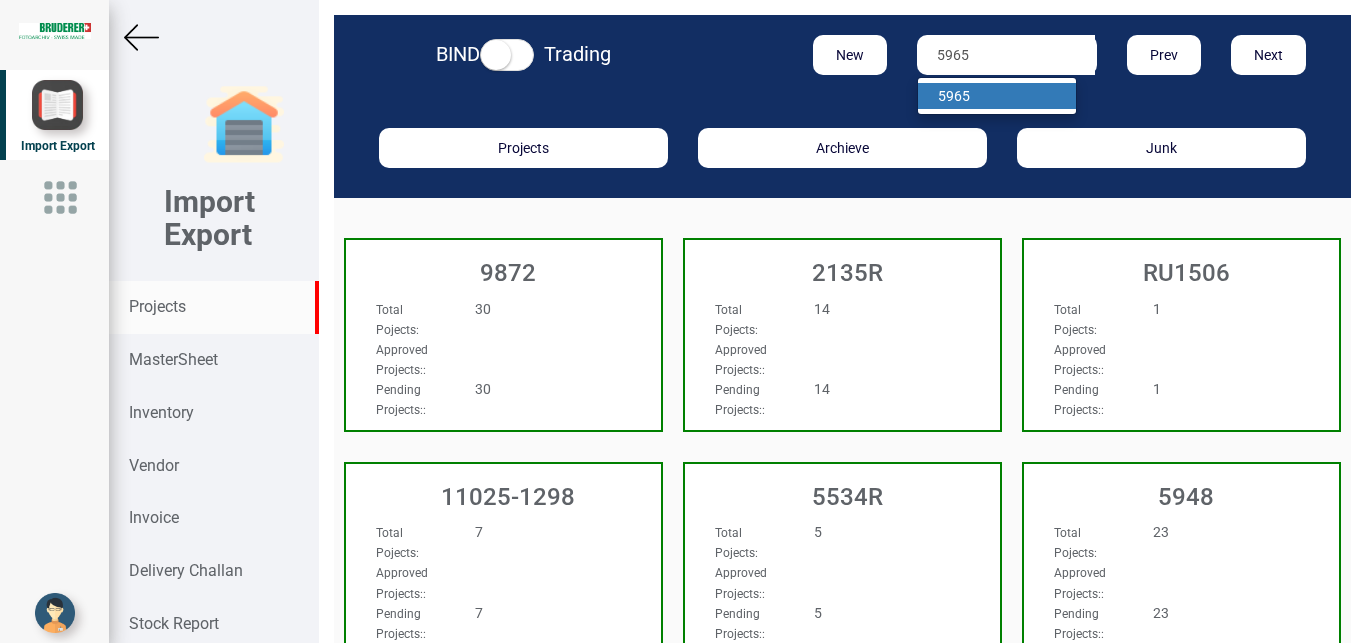click on "5965" at bounding box center (997, 96) 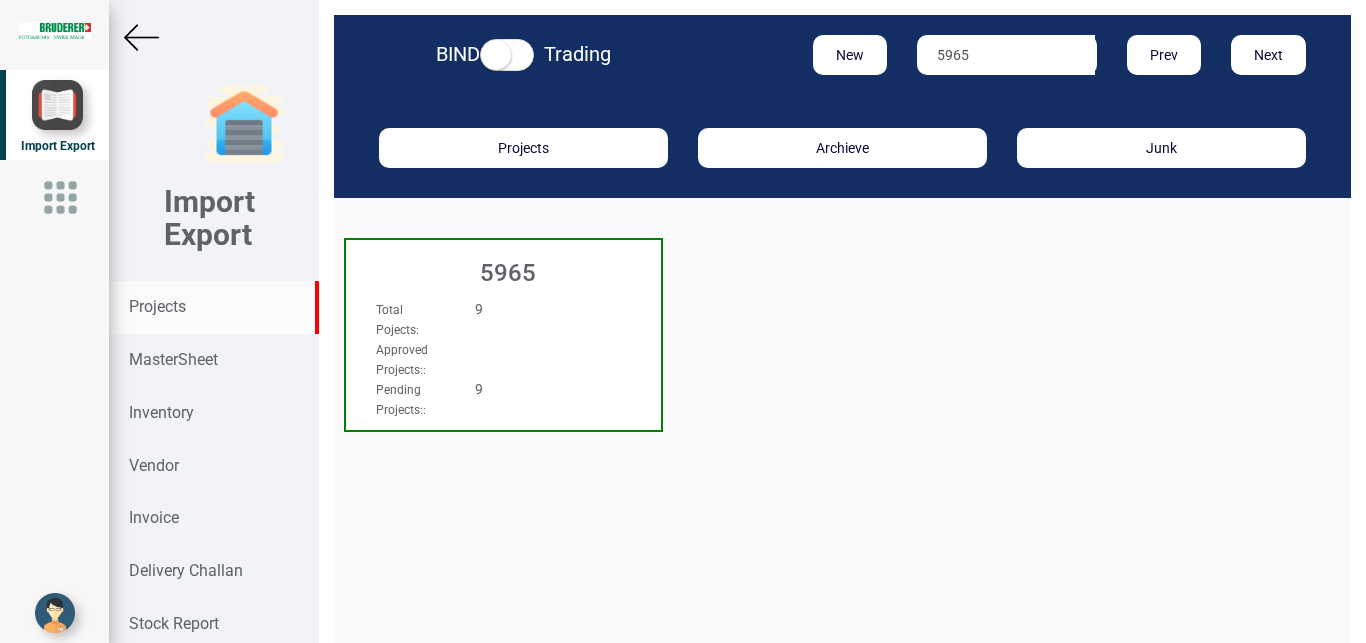 click on "Approved Projects:  :" at bounding box center [480, 359] 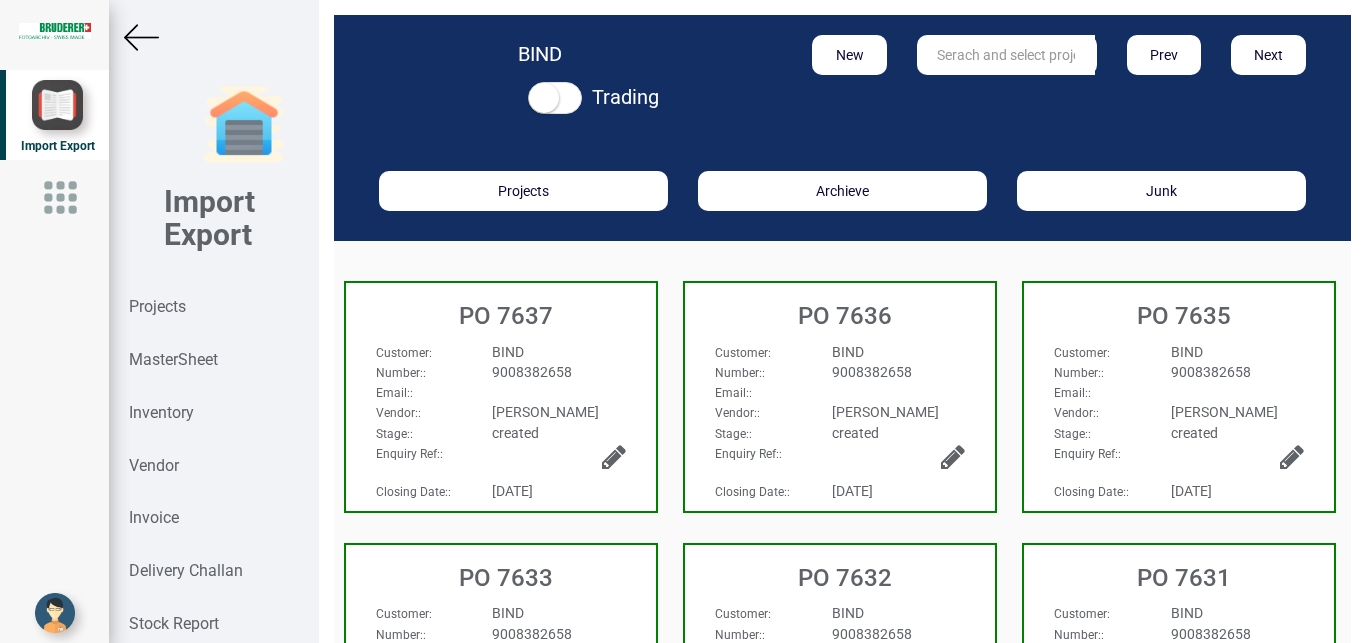 click on "9008382658" at bounding box center (1237, 372) 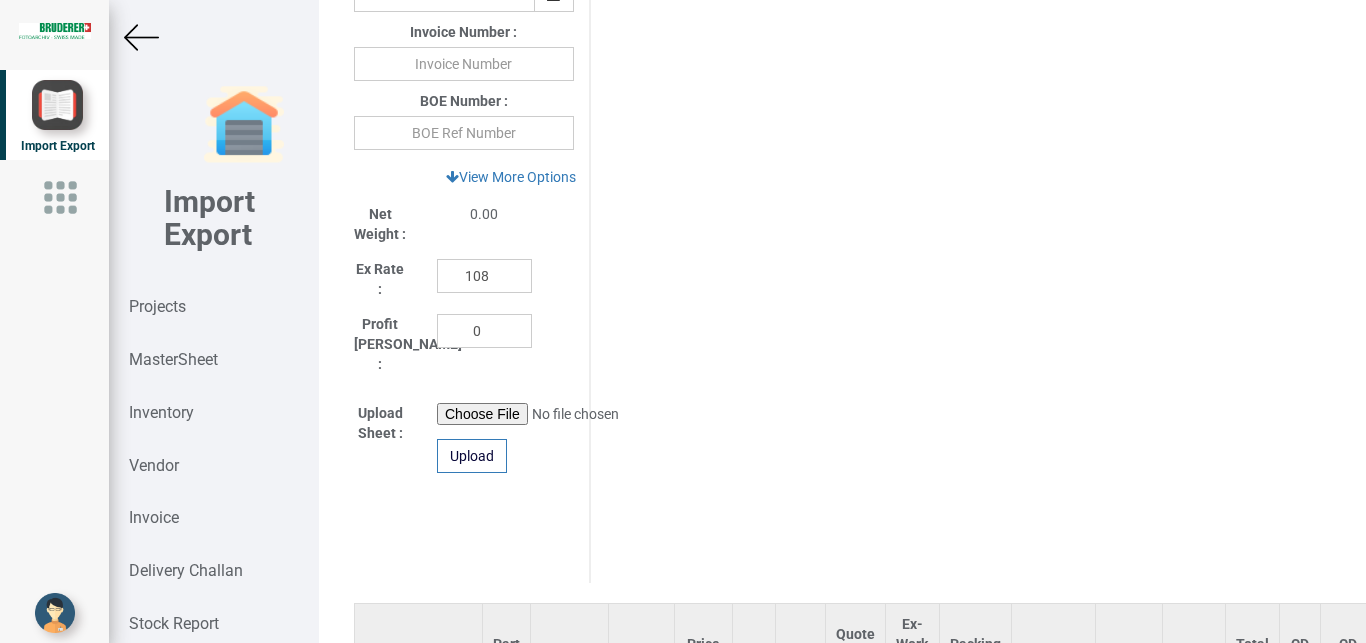 scroll, scrollTop: 1004, scrollLeft: 0, axis: vertical 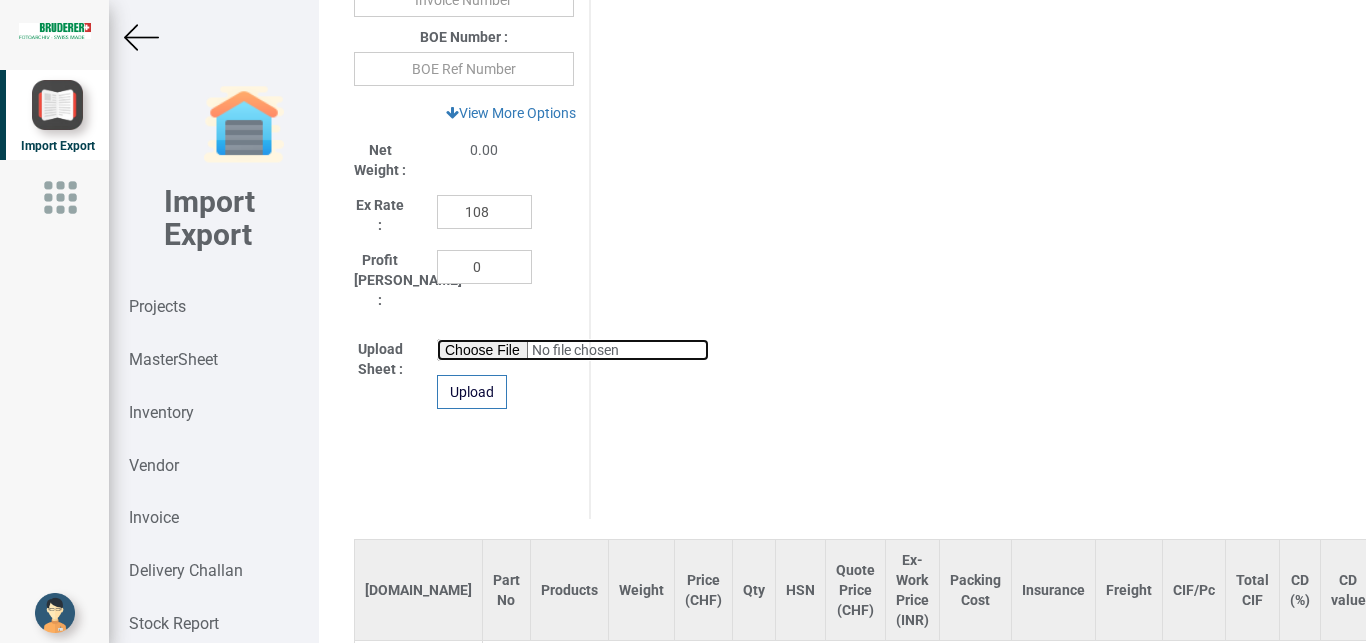 click at bounding box center (573, 350) 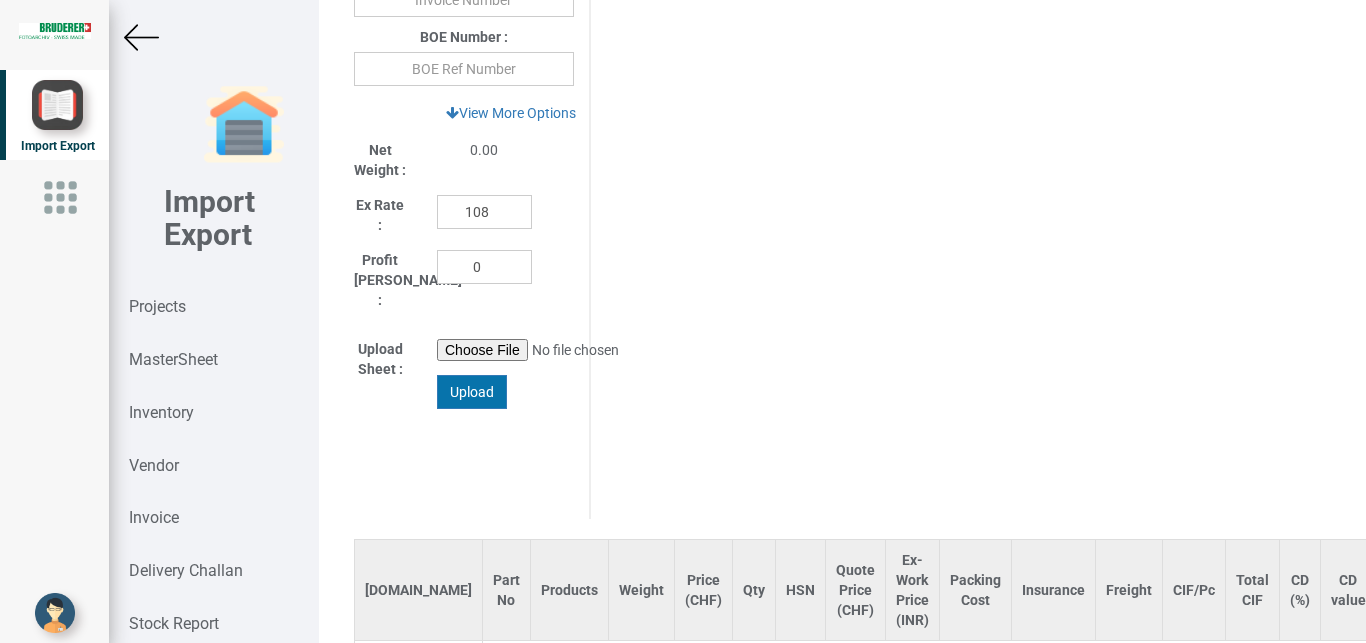 click on "Upload" at bounding box center [472, 392] 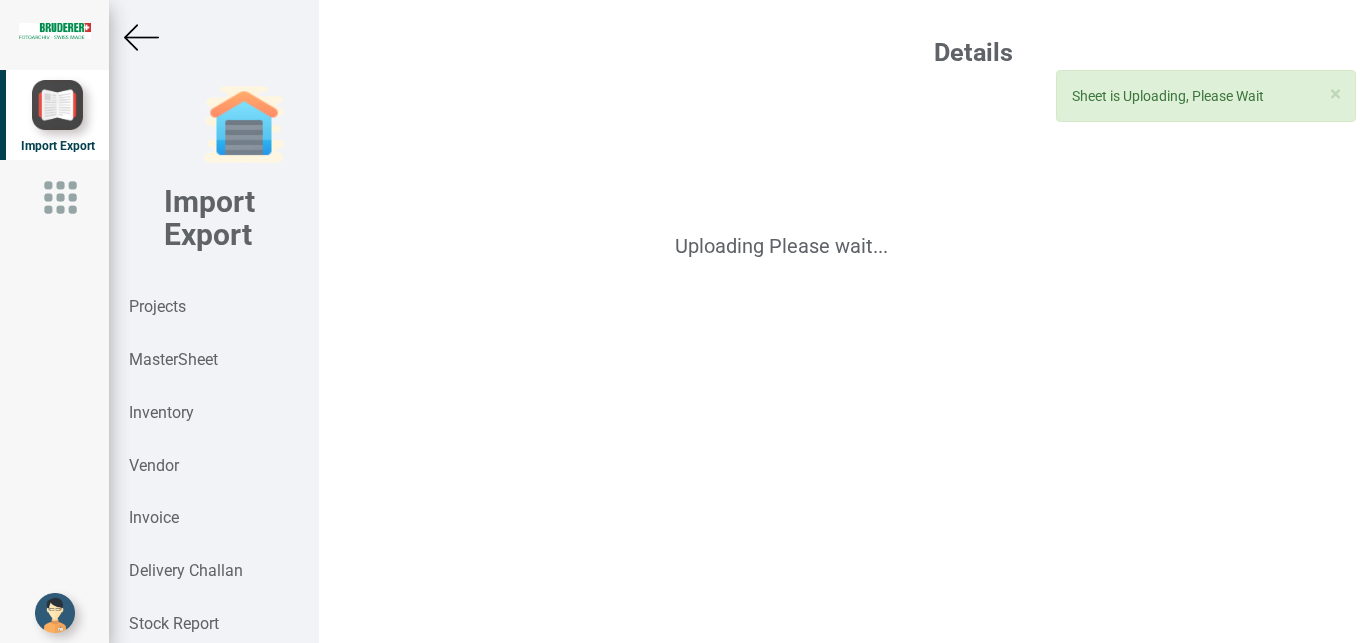 scroll, scrollTop: 0, scrollLeft: 0, axis: both 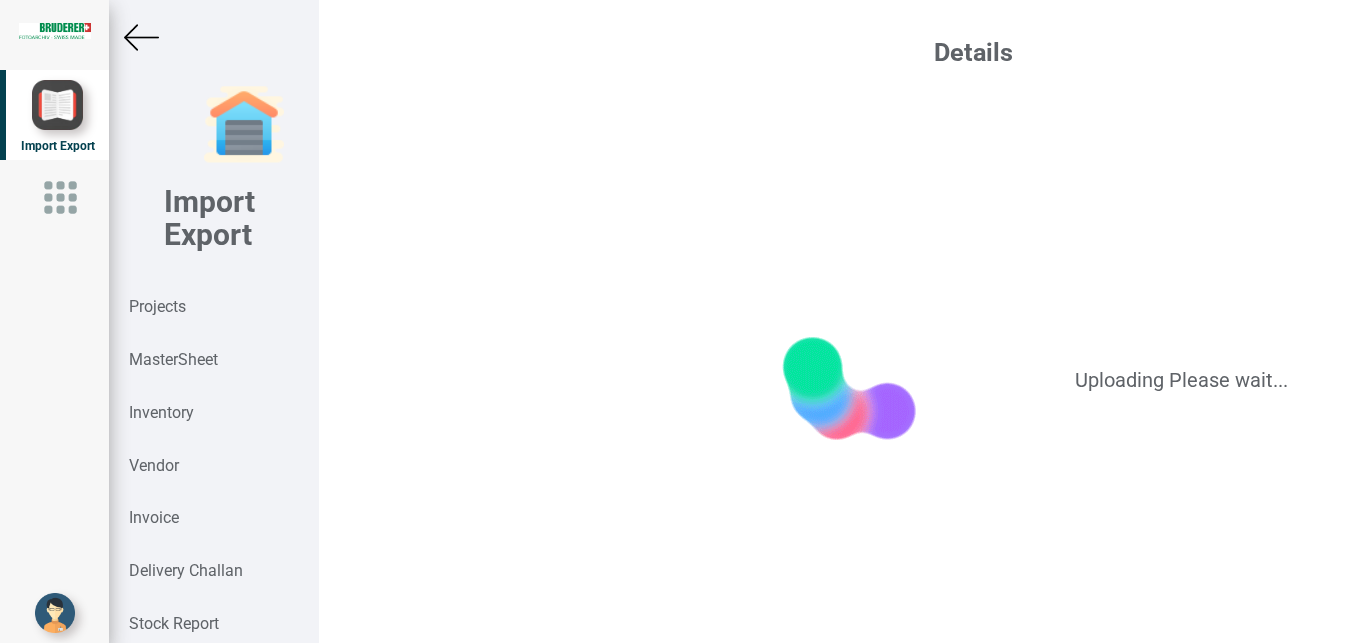 click at bounding box center [141, 37] 